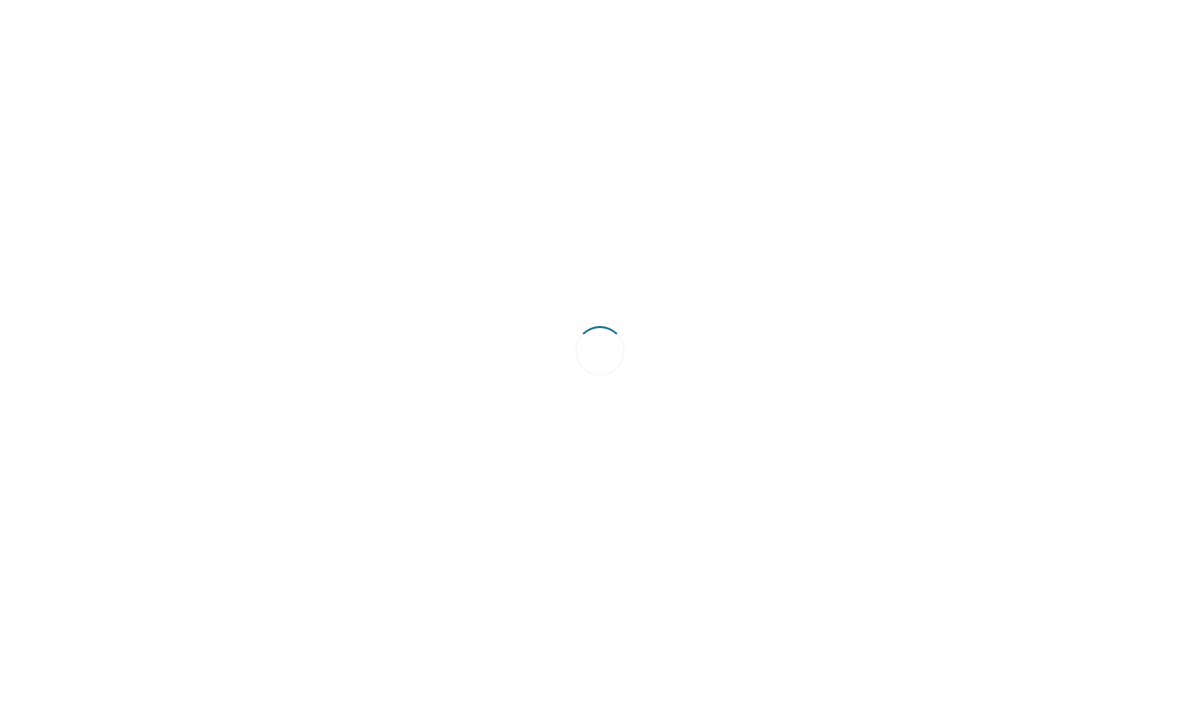 scroll, scrollTop: 0, scrollLeft: 0, axis: both 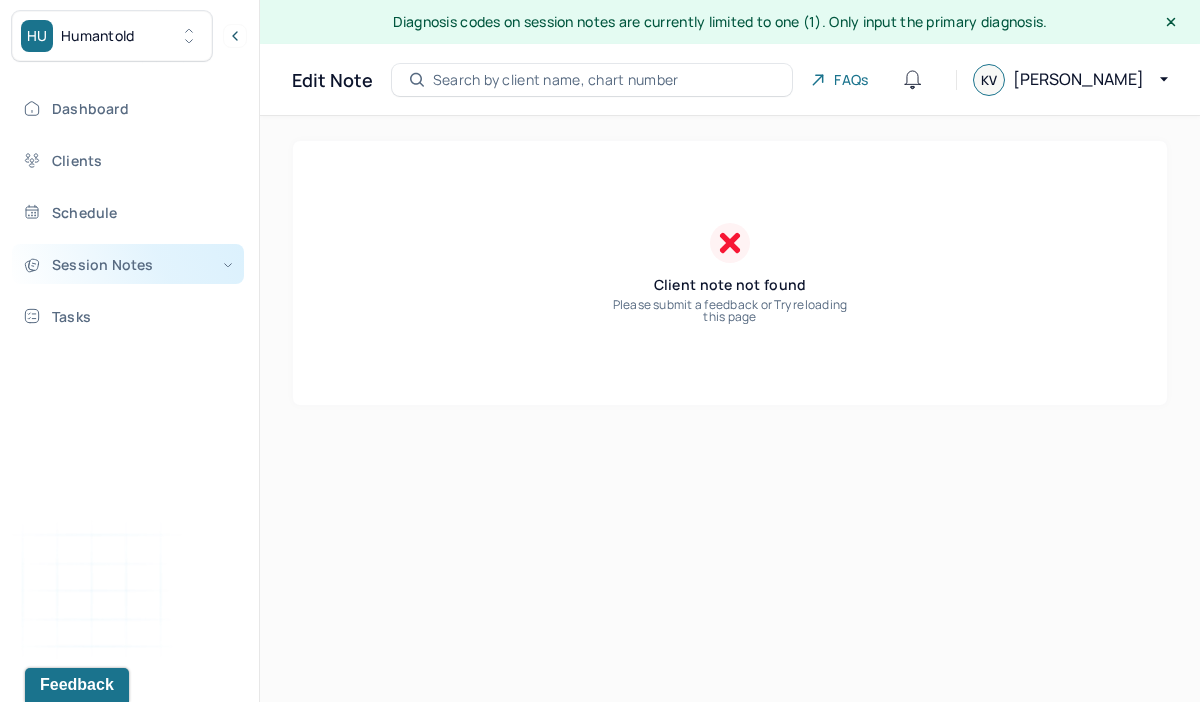 click on "Session Notes" at bounding box center (128, 264) 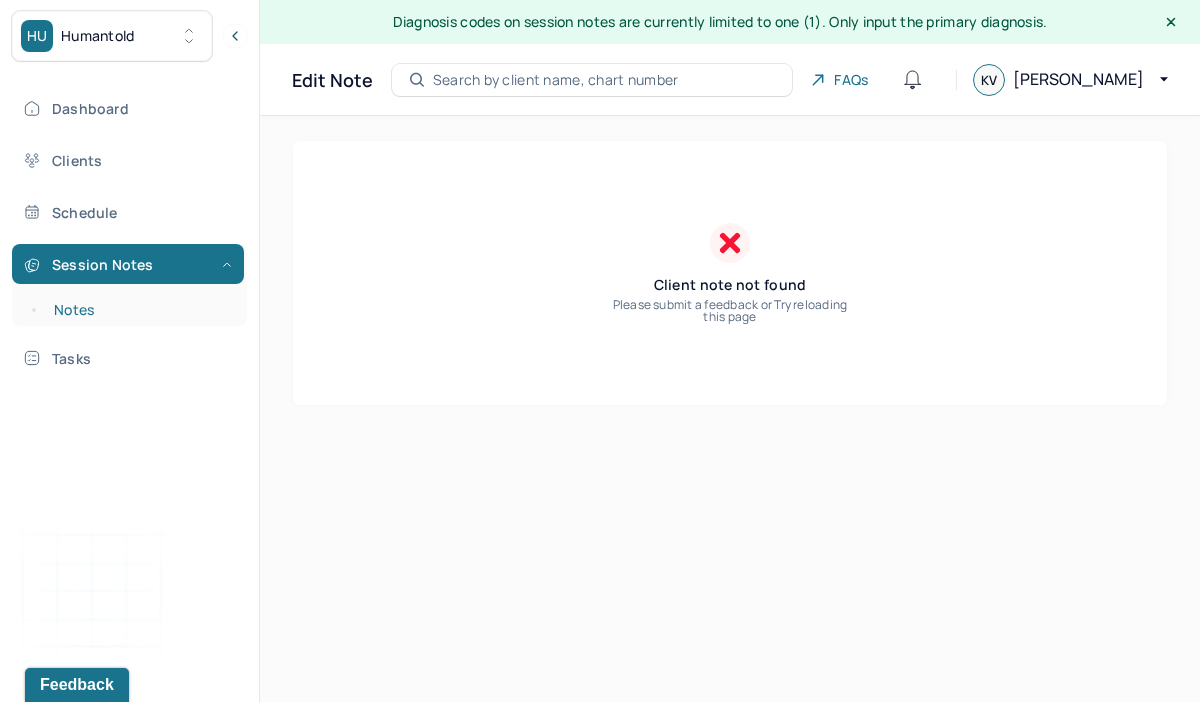click on "Notes" at bounding box center (139, 310) 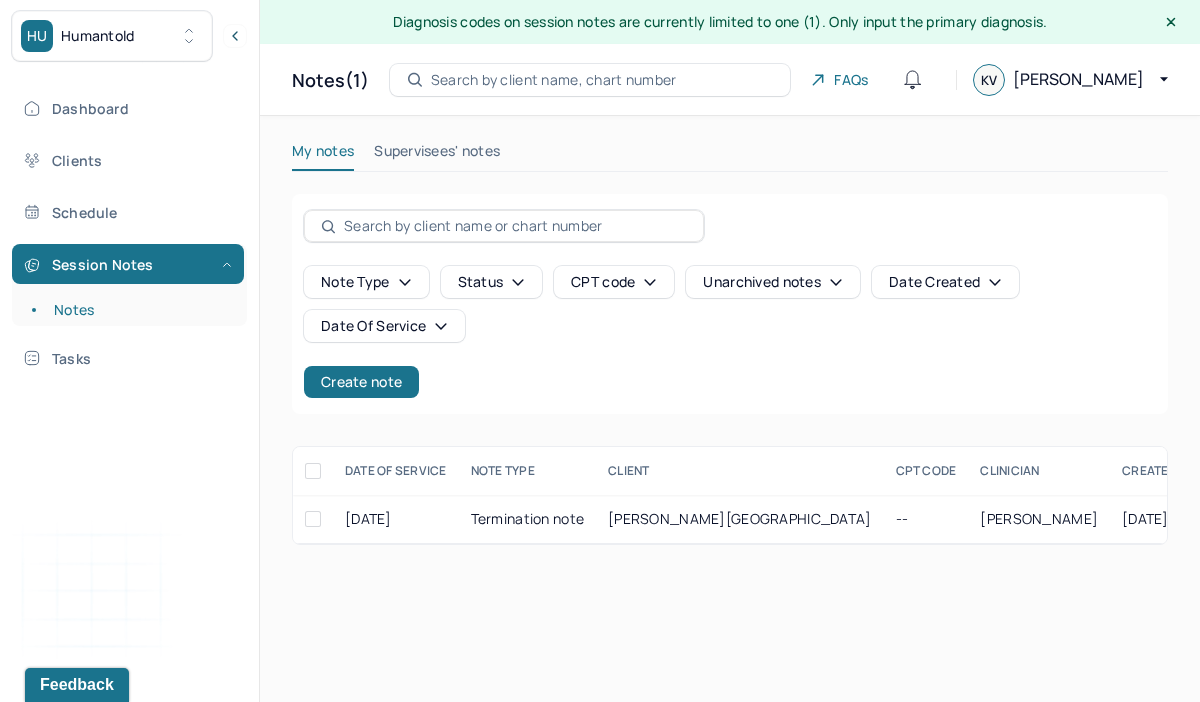 click on "Search by client name, chart number" at bounding box center (554, 80) 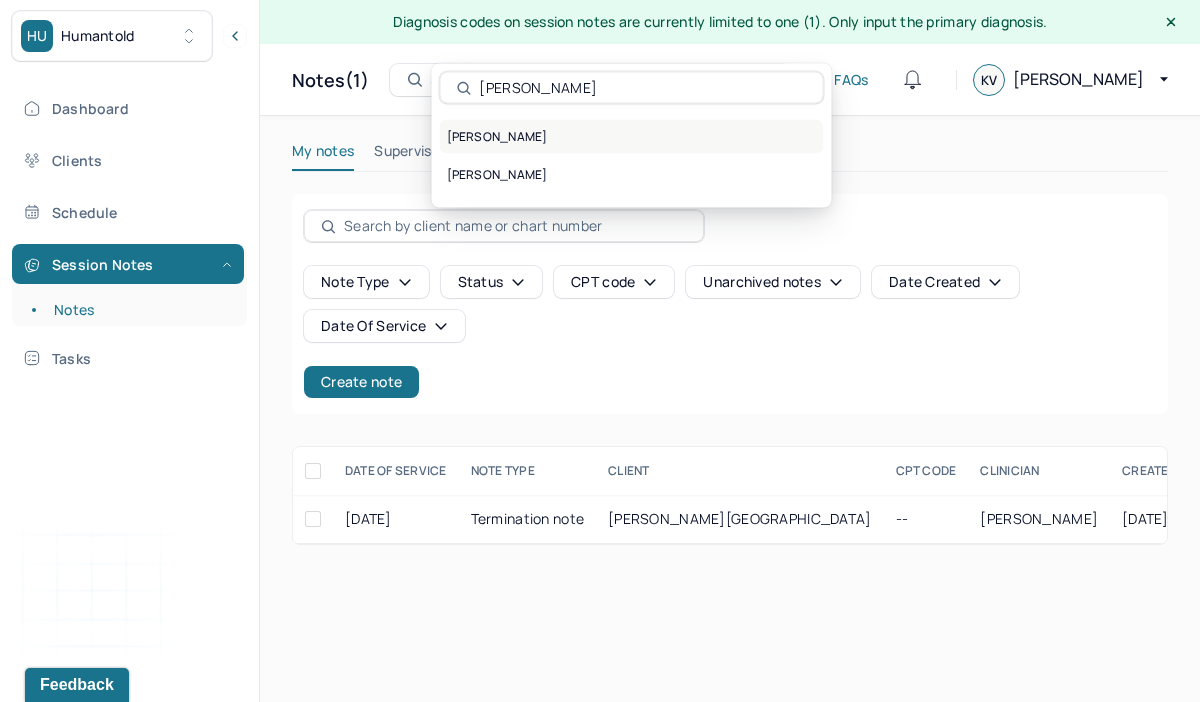 type on "[PERSON_NAME]" 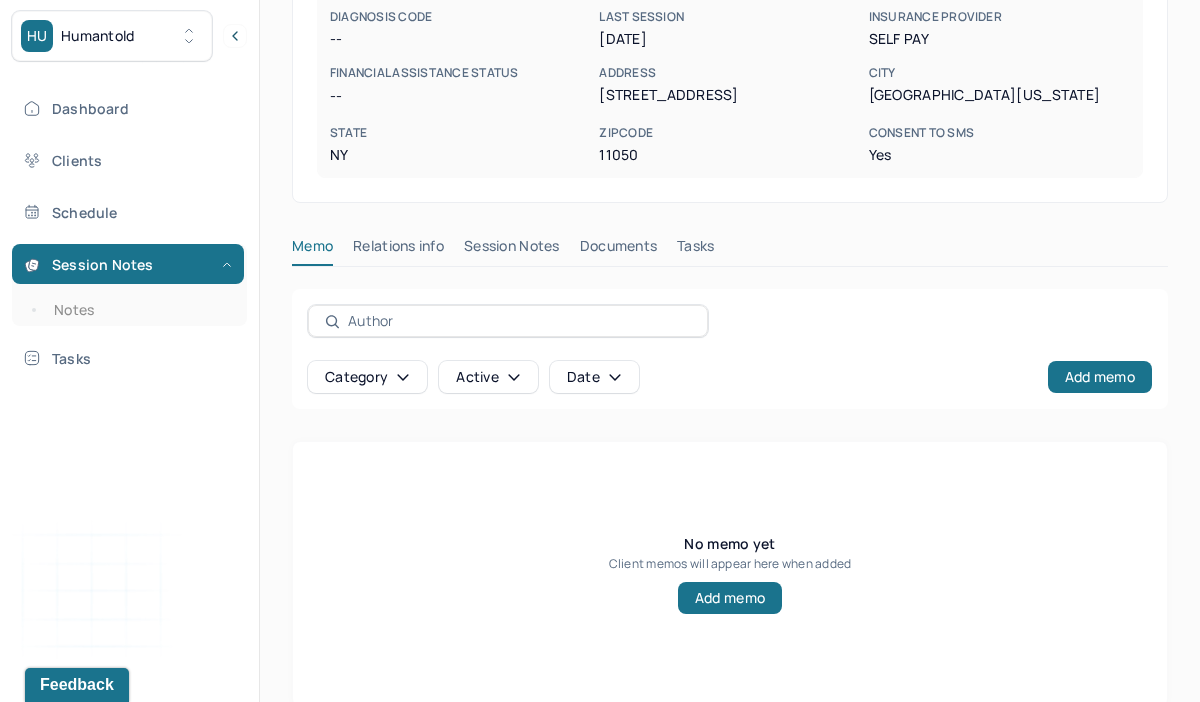 scroll, scrollTop: 455, scrollLeft: 0, axis: vertical 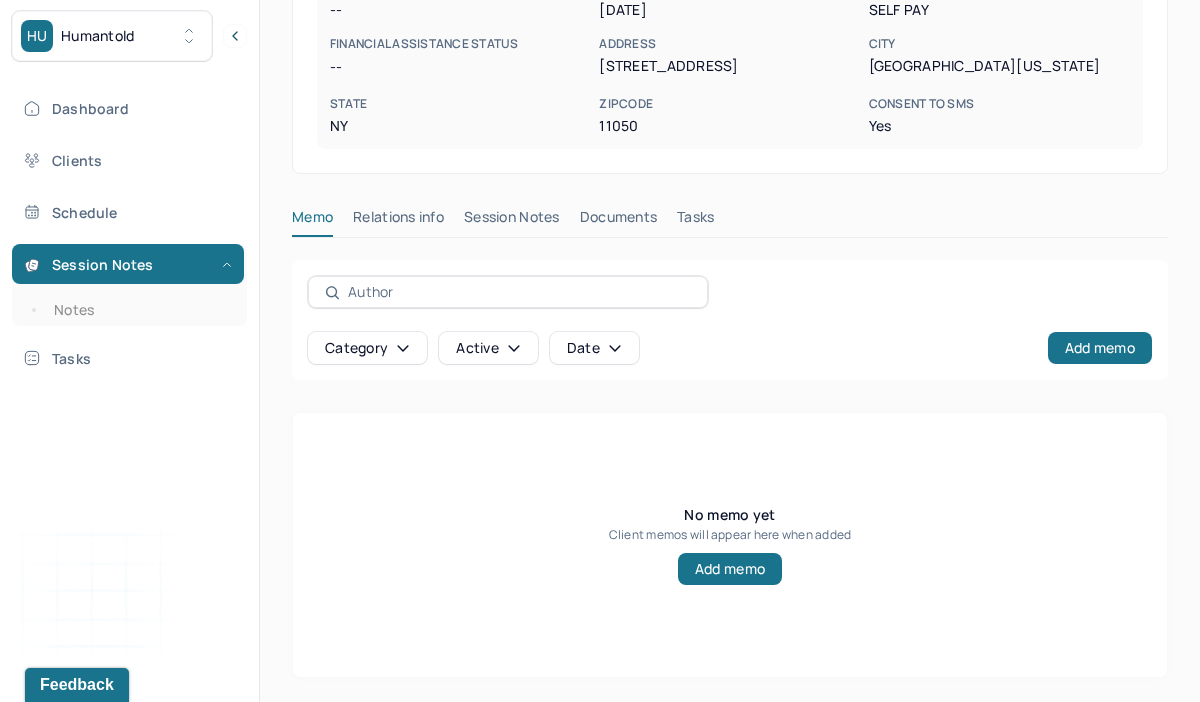 click on "Session Notes" at bounding box center [512, 221] 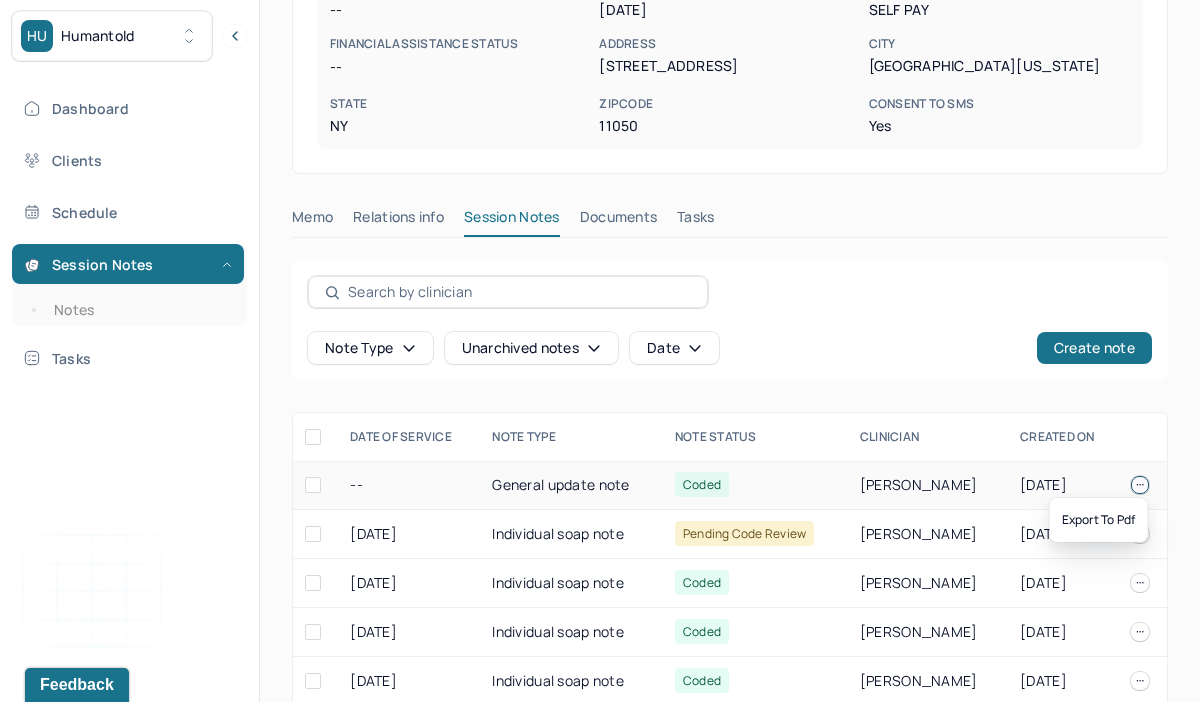 click 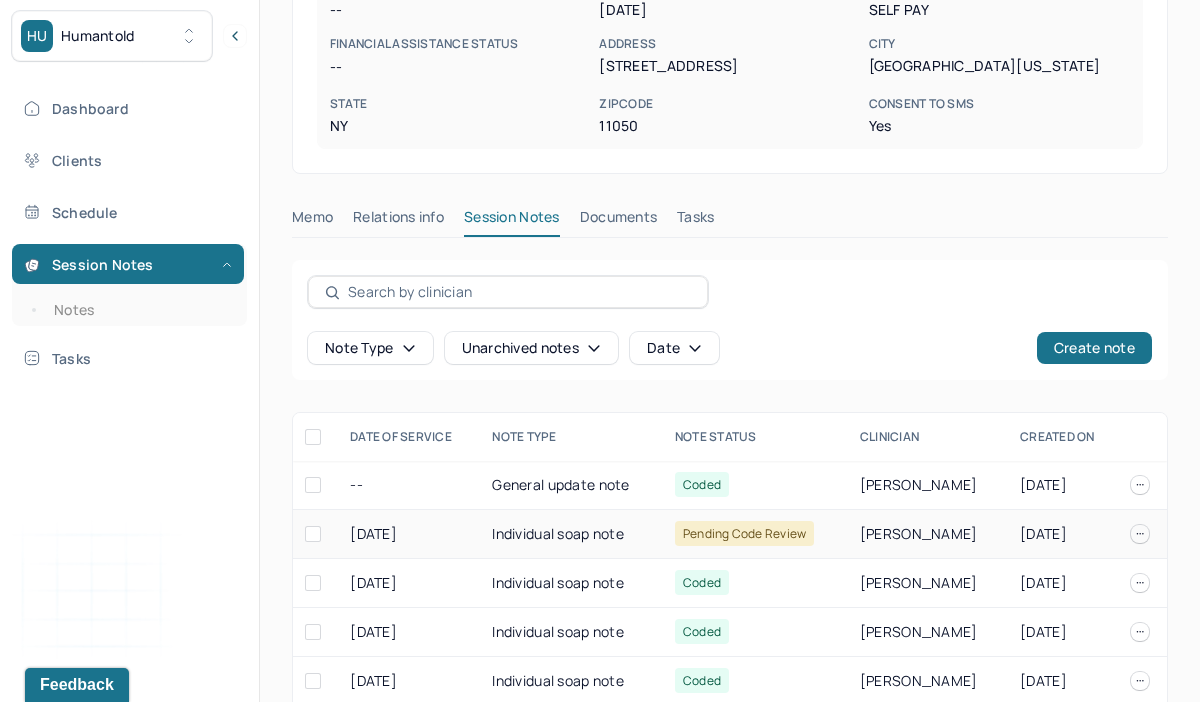 click at bounding box center (1143, 534) 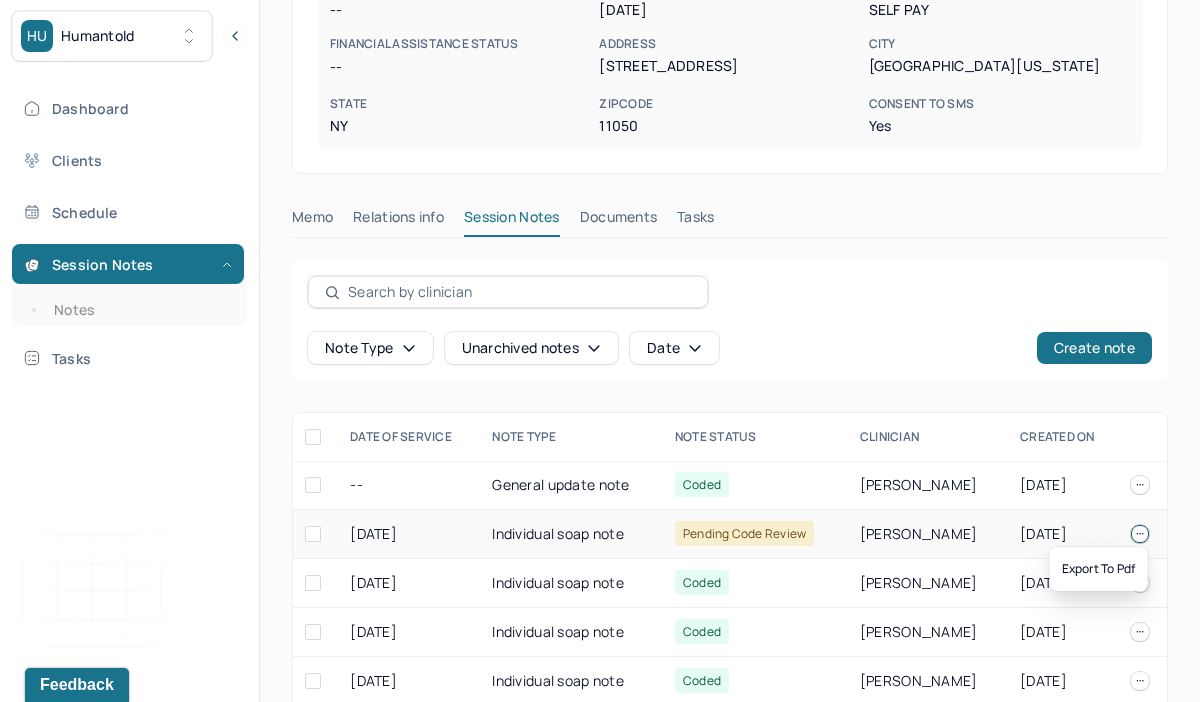 click 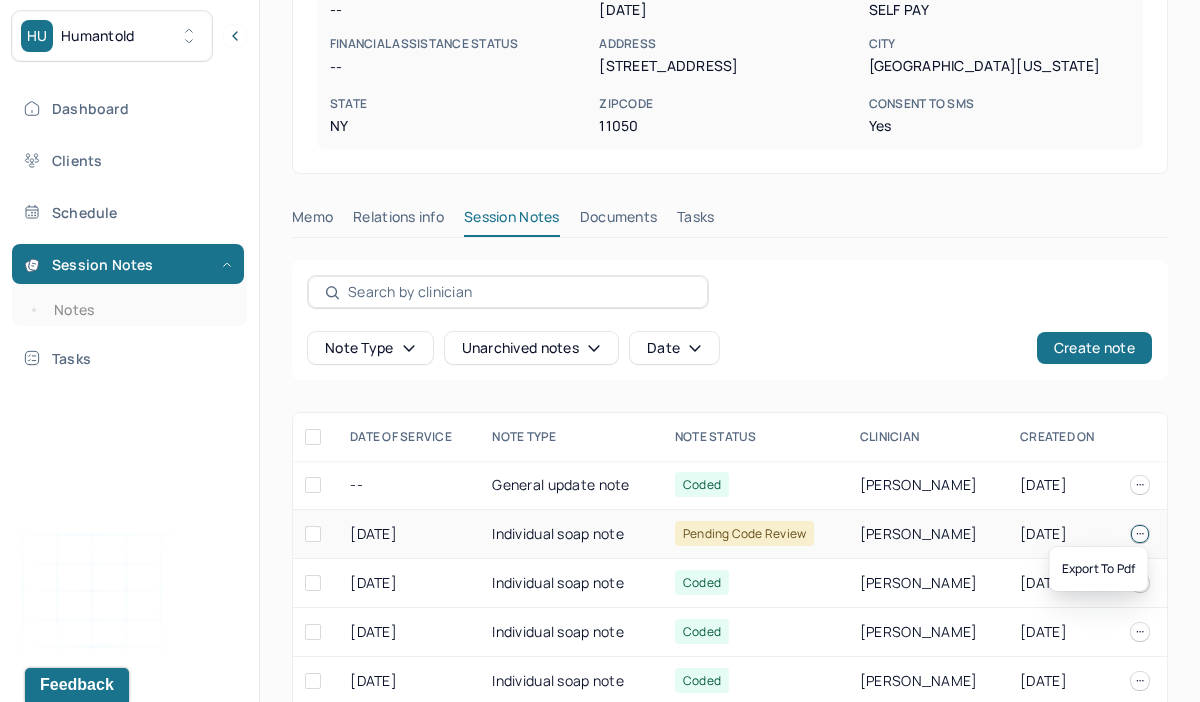 click on "Individual soap note" at bounding box center [571, 534] 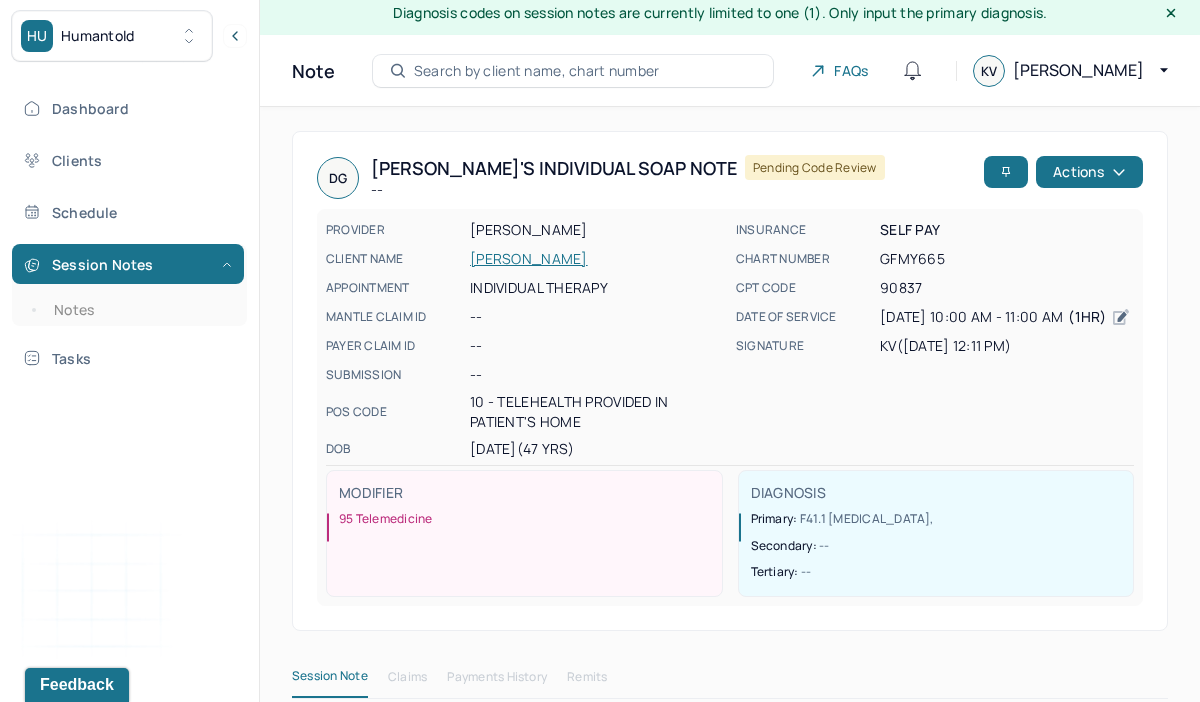 scroll, scrollTop: 0, scrollLeft: 0, axis: both 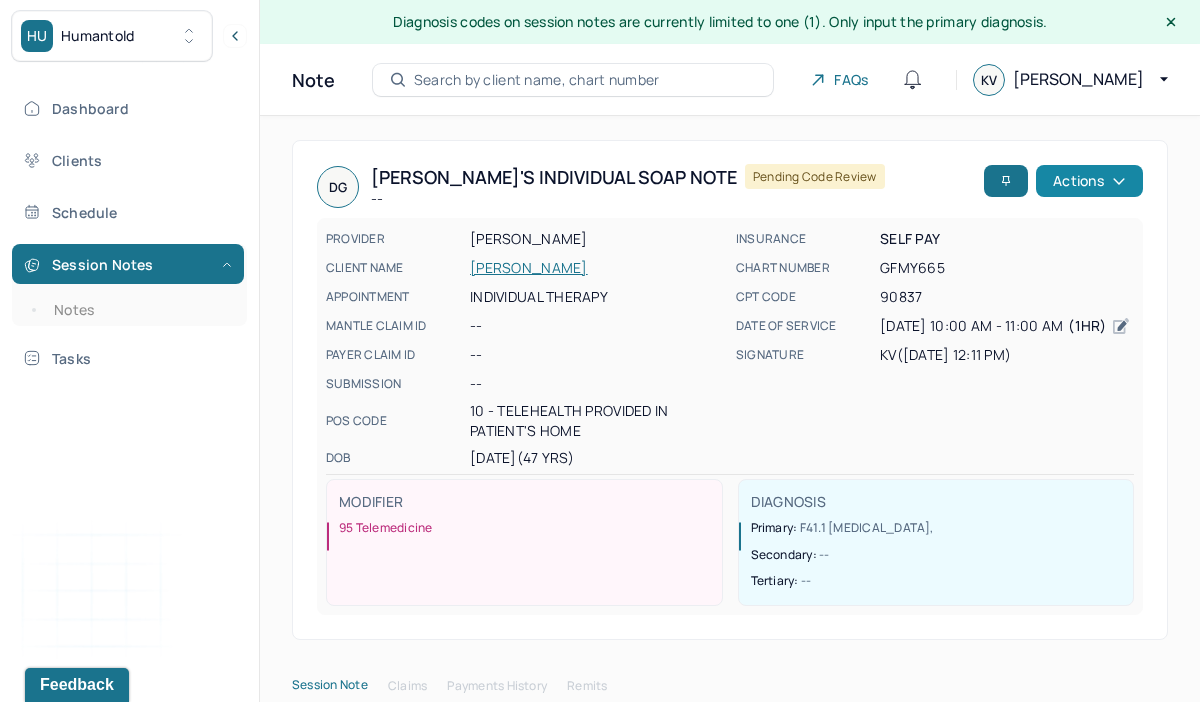 click on "Actions" at bounding box center (1089, 181) 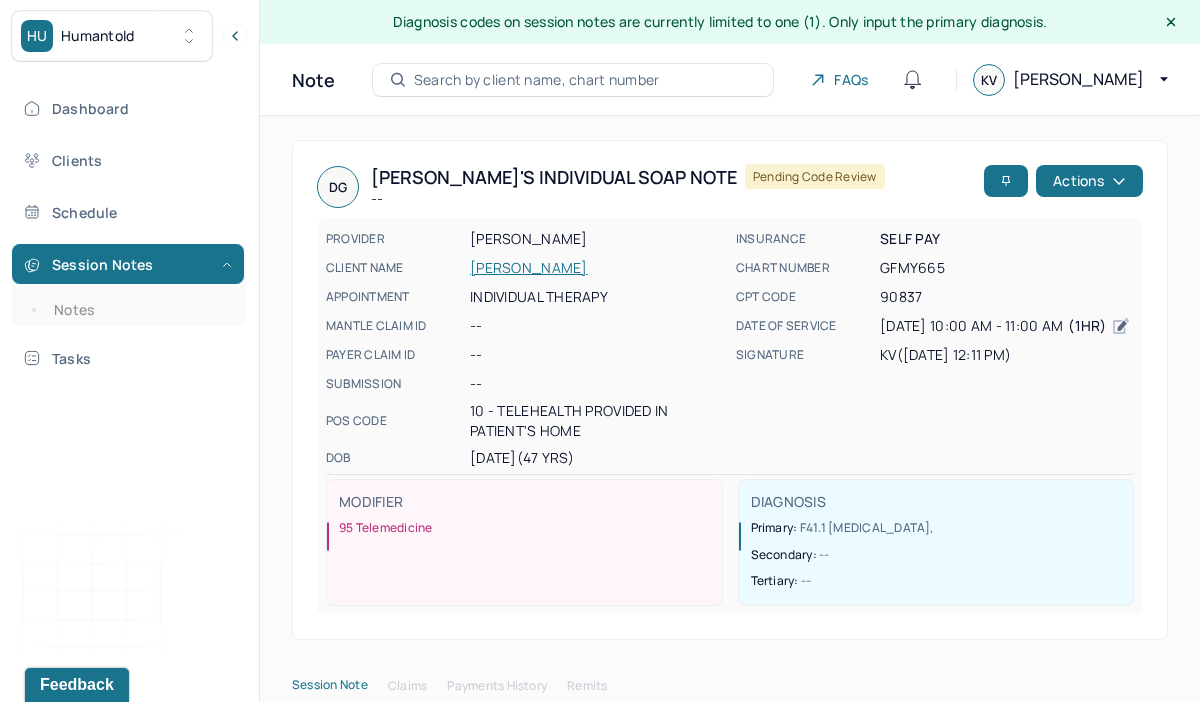 click on "[PERSON_NAME]   Individual soap note -- Pending code review       Actions   PROVIDER [PERSON_NAME] CLIENT NAME [PERSON_NAME] APPOINTMENT Individual therapy   MANTLE CLAIM ID -- PAYER CLAIM ID -- SUBMISSION -- POS CODE 10 - Telehealth Provided in Patient's Home DOB [DEMOGRAPHIC_DATA]  (47 Yrs) INSURANCE Self pay CHART NUMBER GFMY665 CPT CODE 90837 DATE OF SERVICE [DATE]   10:00 AM   -   11:00 AM ( 1hr )     SIGNATURE KV  ([DATE] 12:11 PM) MODIFIER 95 Telemedicine DIAGNOSIS Primary:   F41.1 [MEDICAL_DATA] ,  Secondary:   -- Tertiary:   --" at bounding box center (730, 390) 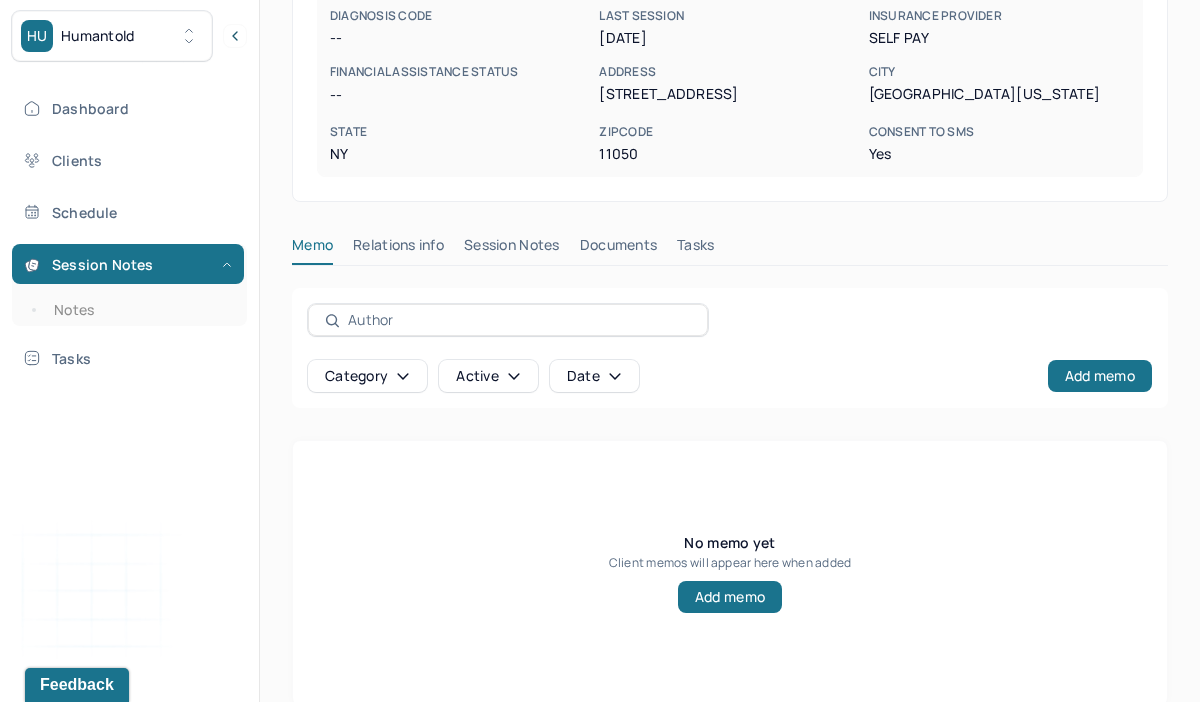 scroll, scrollTop: 429, scrollLeft: 0, axis: vertical 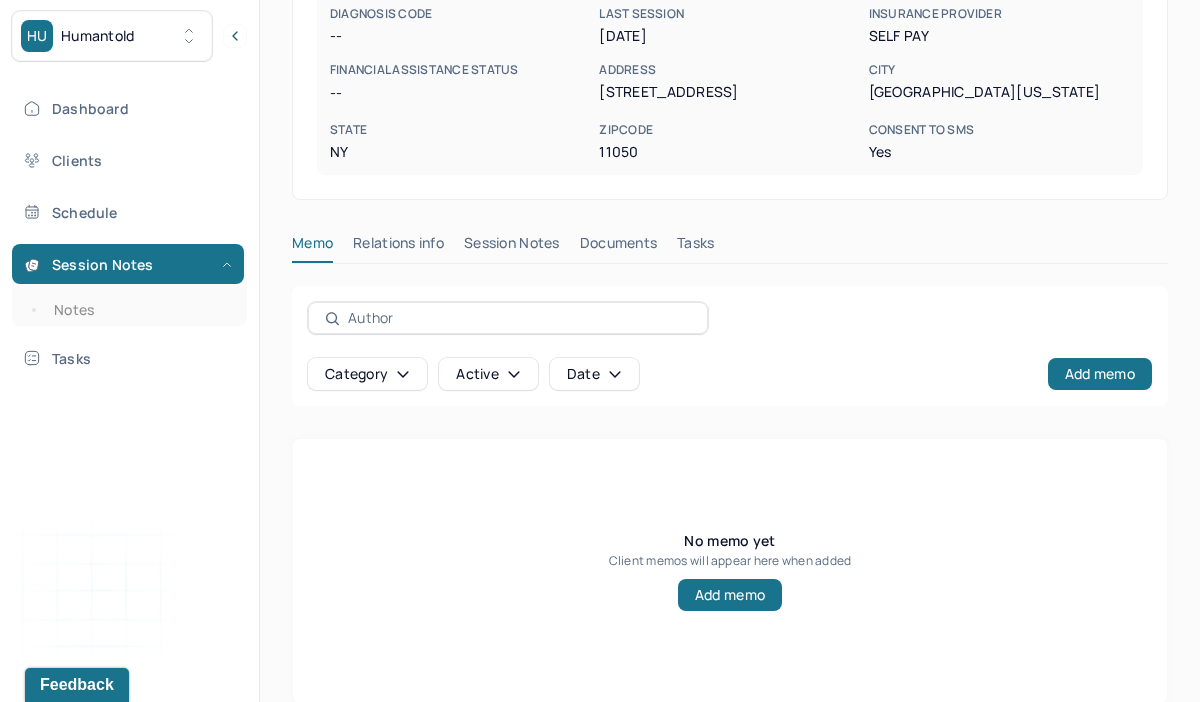 click on "Session Notes" at bounding box center (512, 247) 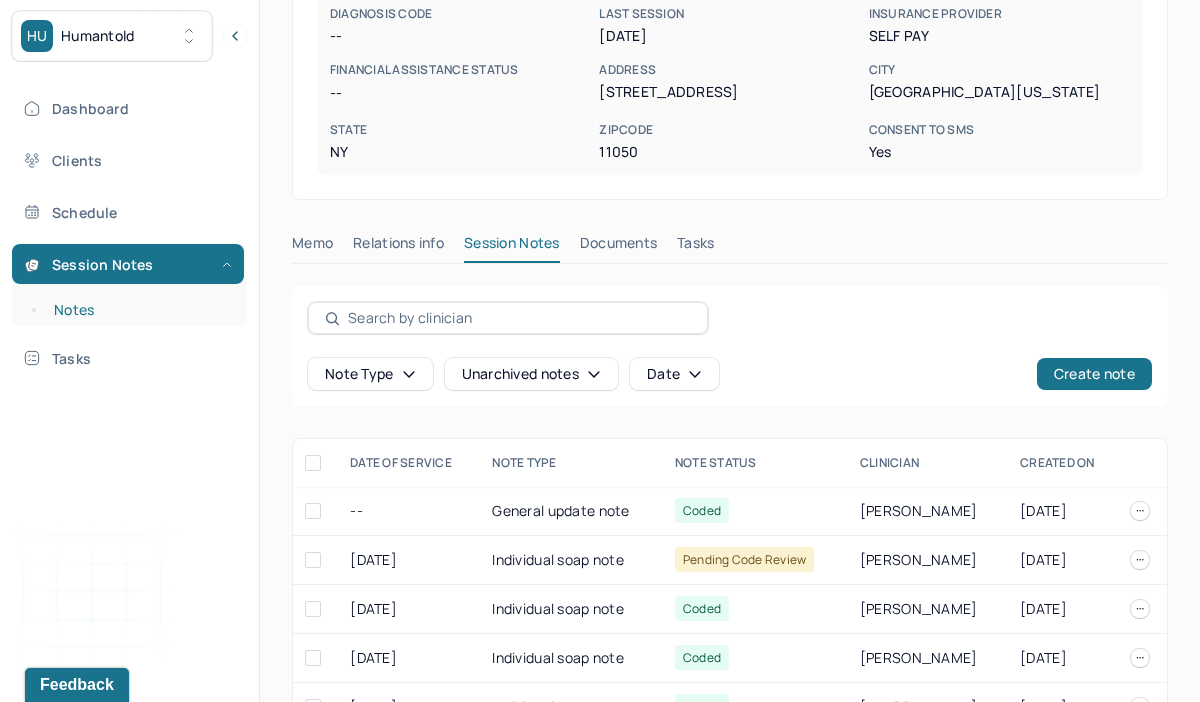 click on "Notes" at bounding box center [139, 310] 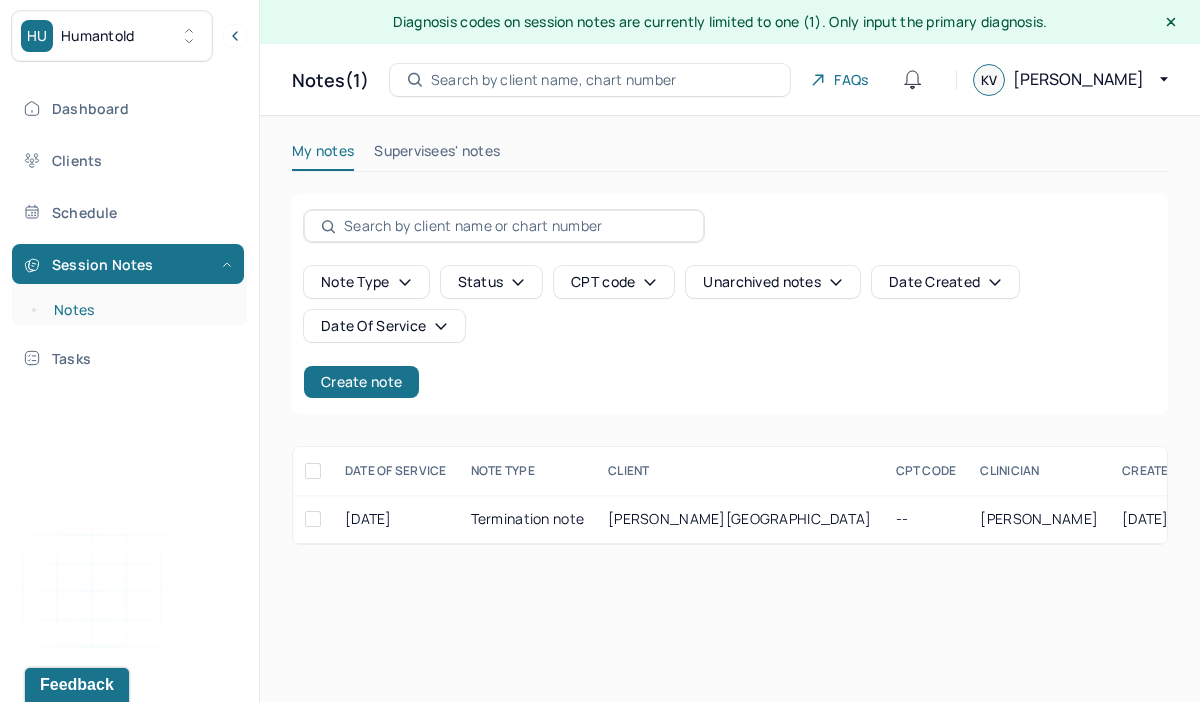 scroll, scrollTop: 0, scrollLeft: 0, axis: both 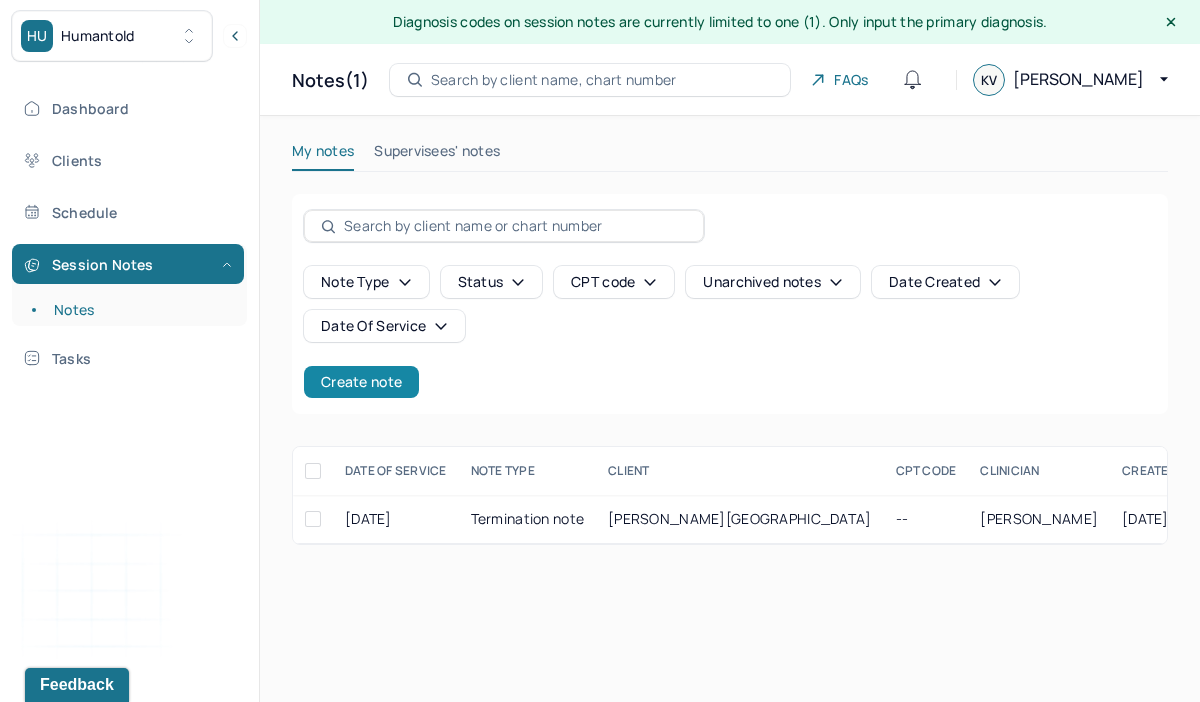 click on "Create note" at bounding box center (361, 382) 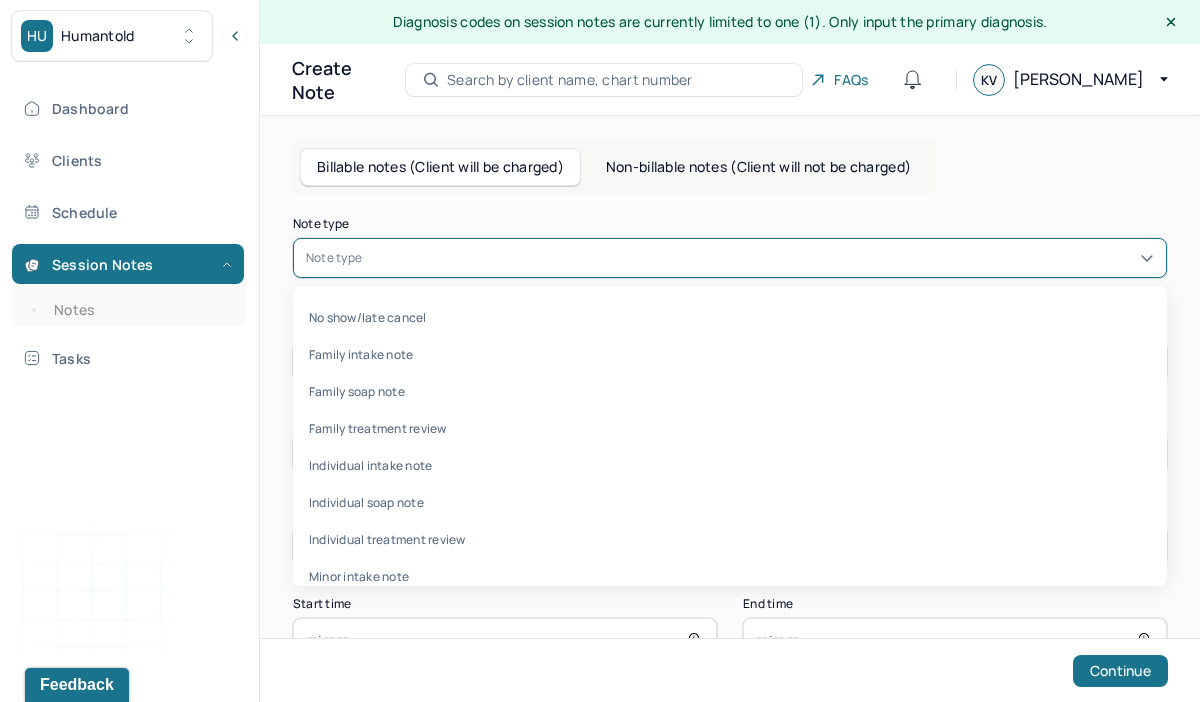 click at bounding box center [760, 258] 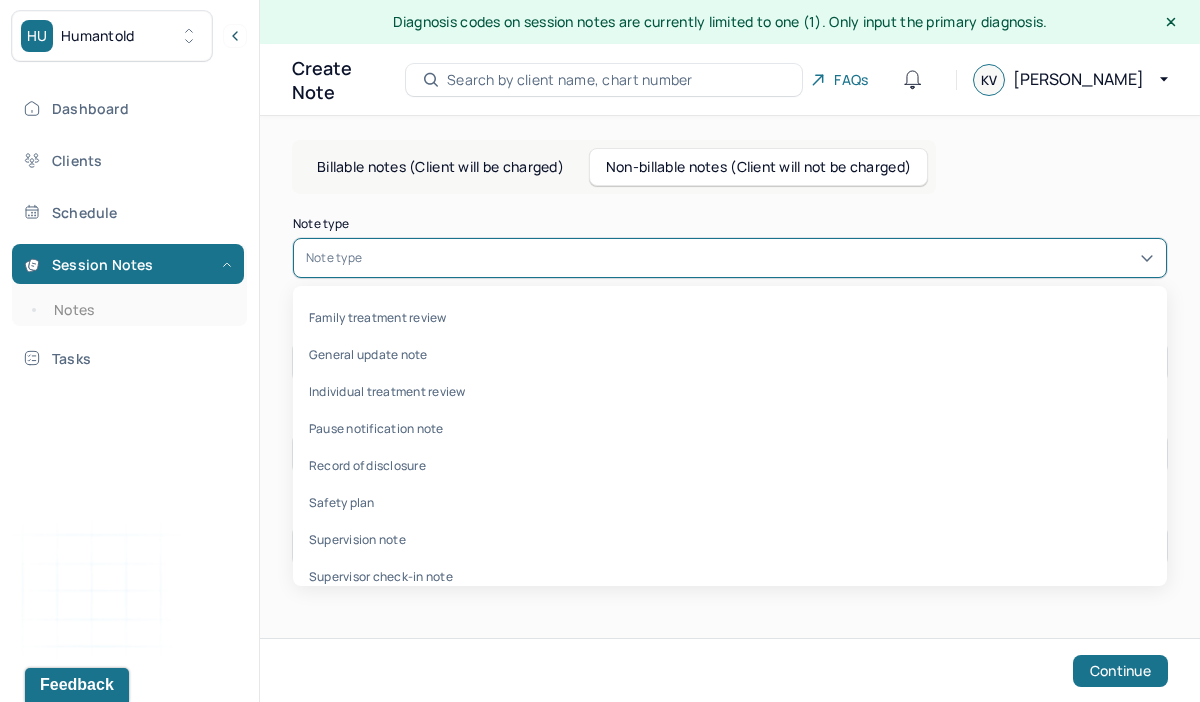 click at bounding box center (760, 258) 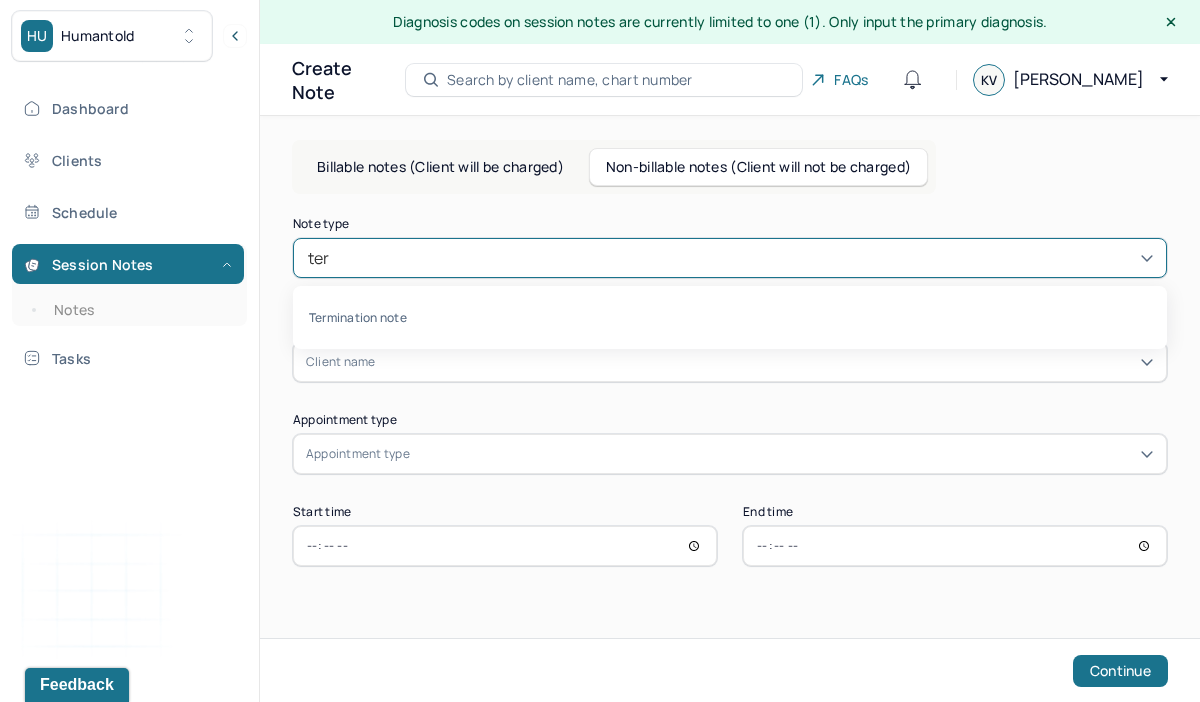 type on "term" 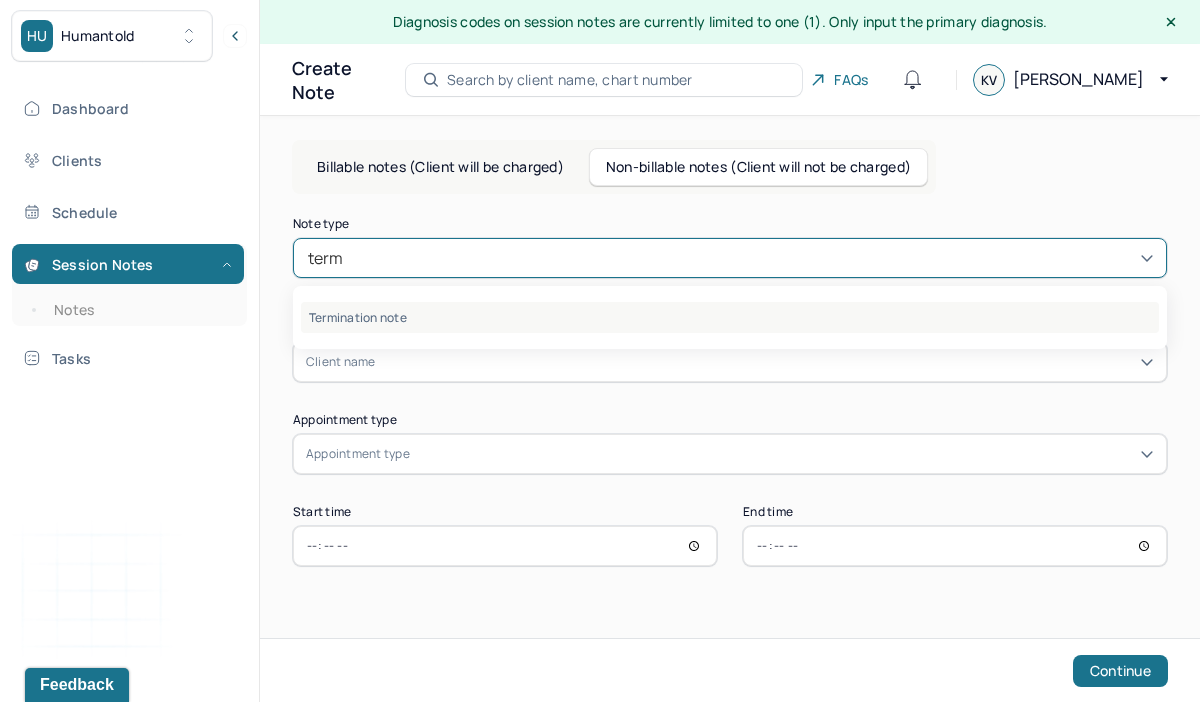 click on "Termination note" at bounding box center (730, 317) 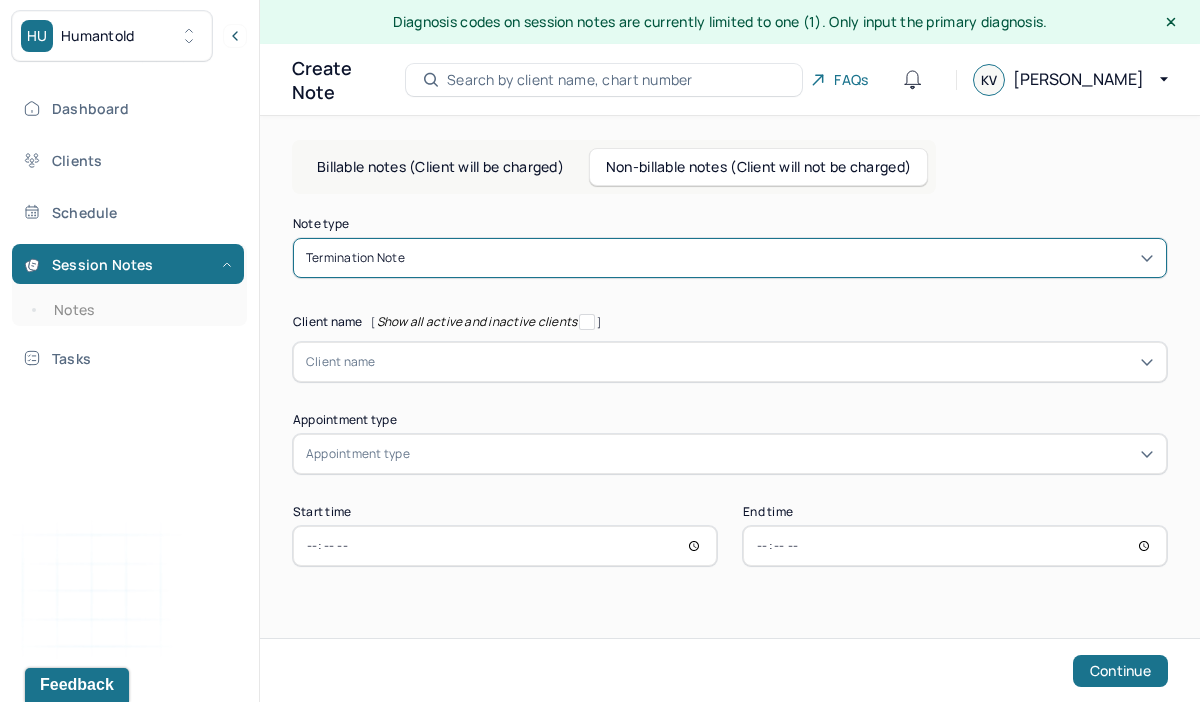 click on "Client name" at bounding box center [730, 362] 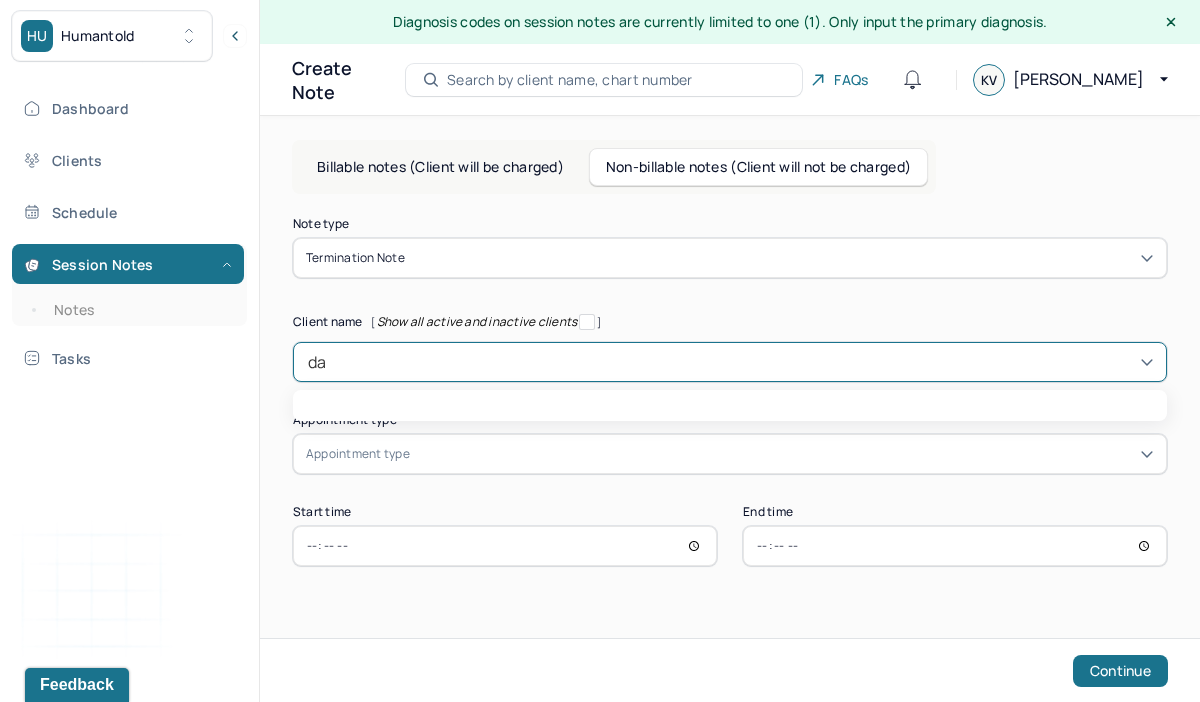 type on "dav" 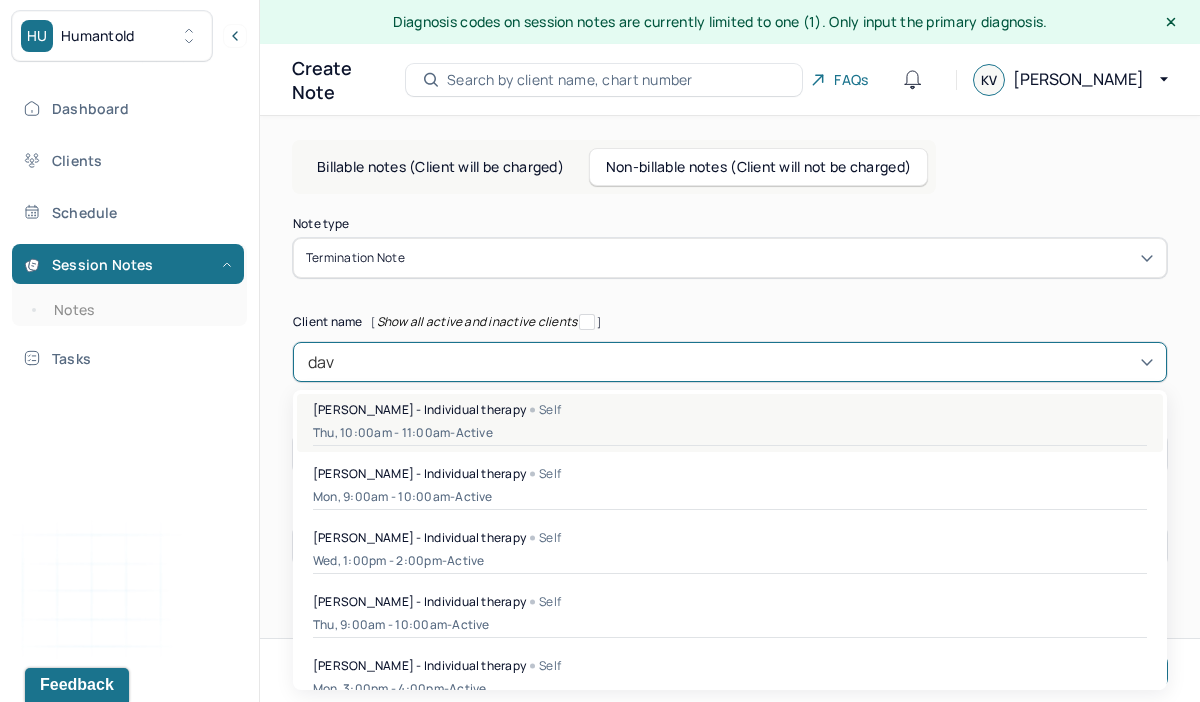 click on "Thu, 10:00am - 11:00am  -  active" at bounding box center [730, 433] 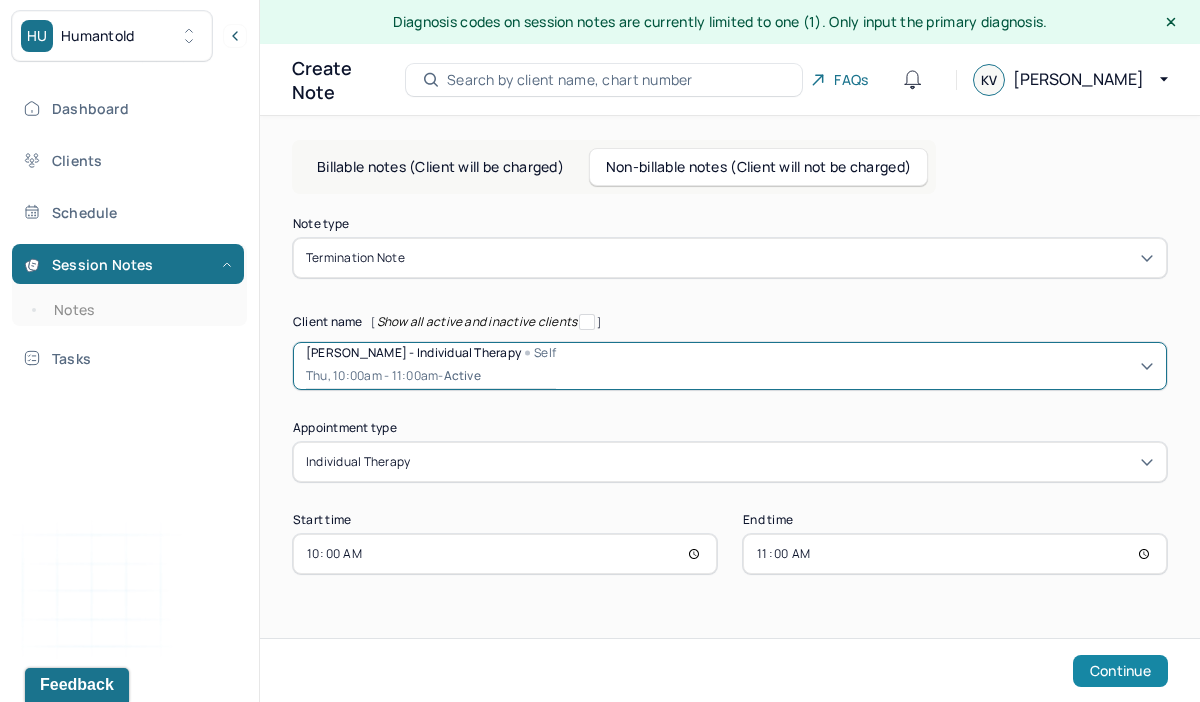 click on "Continue" at bounding box center (1120, 671) 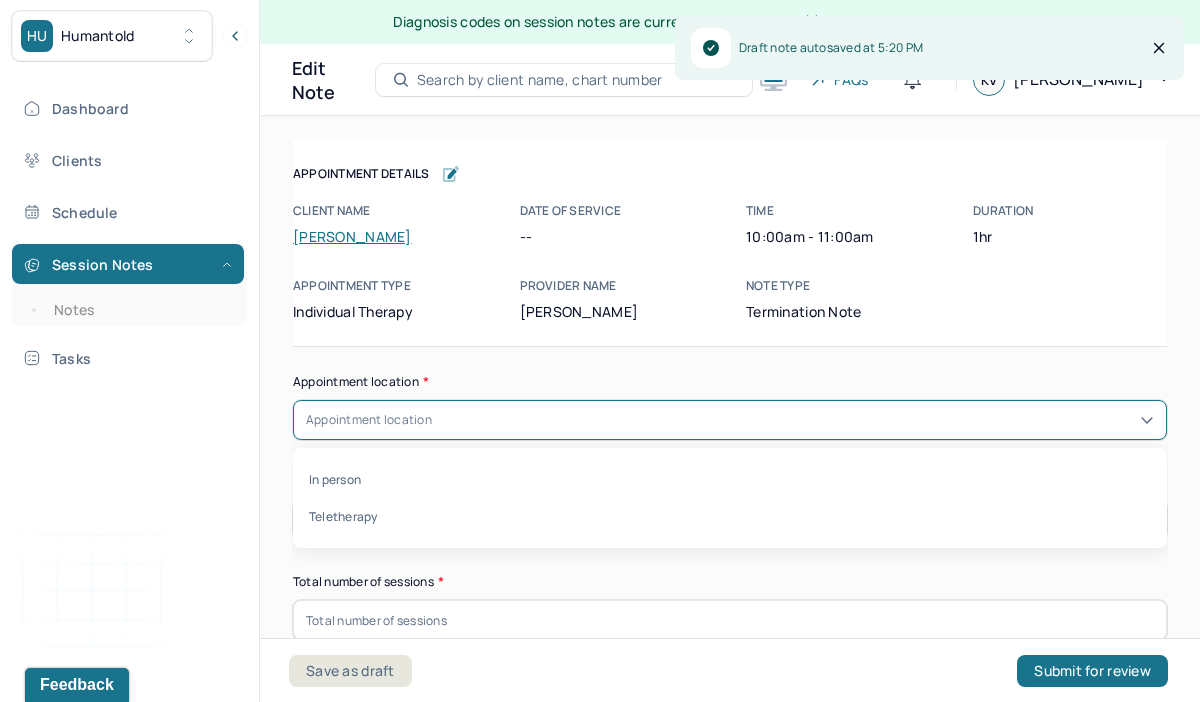 click on "Appointment location" at bounding box center [730, 420] 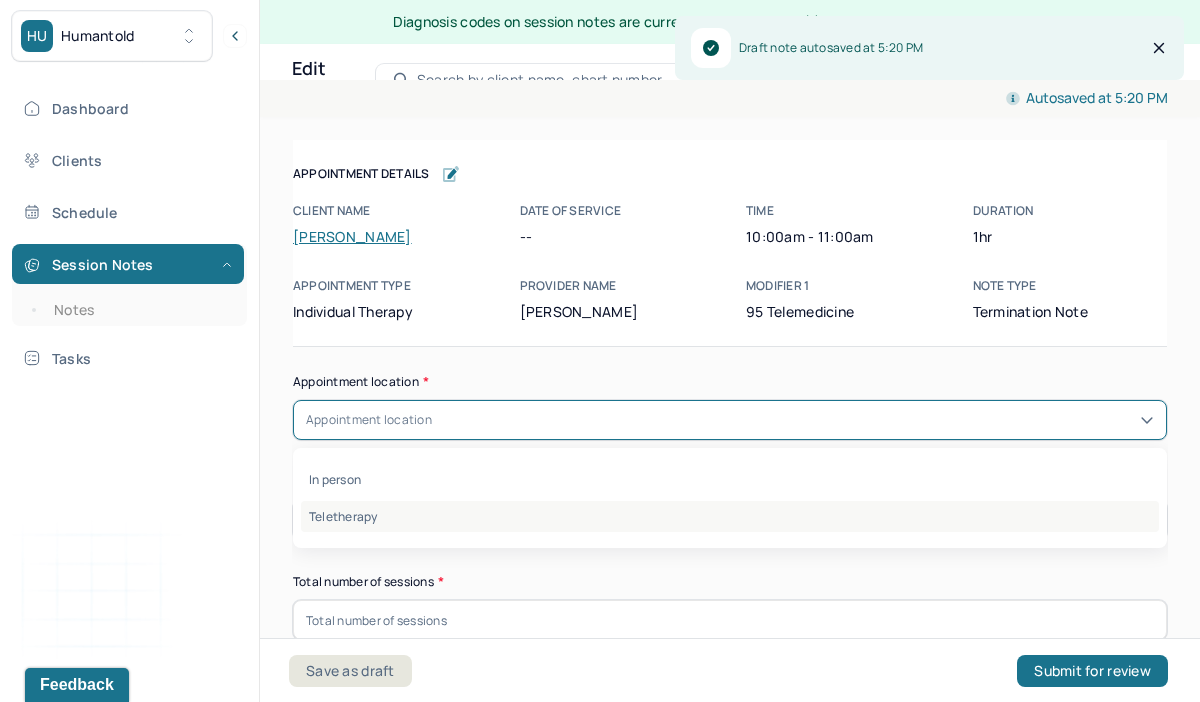 click on "Teletherapy" at bounding box center [730, 516] 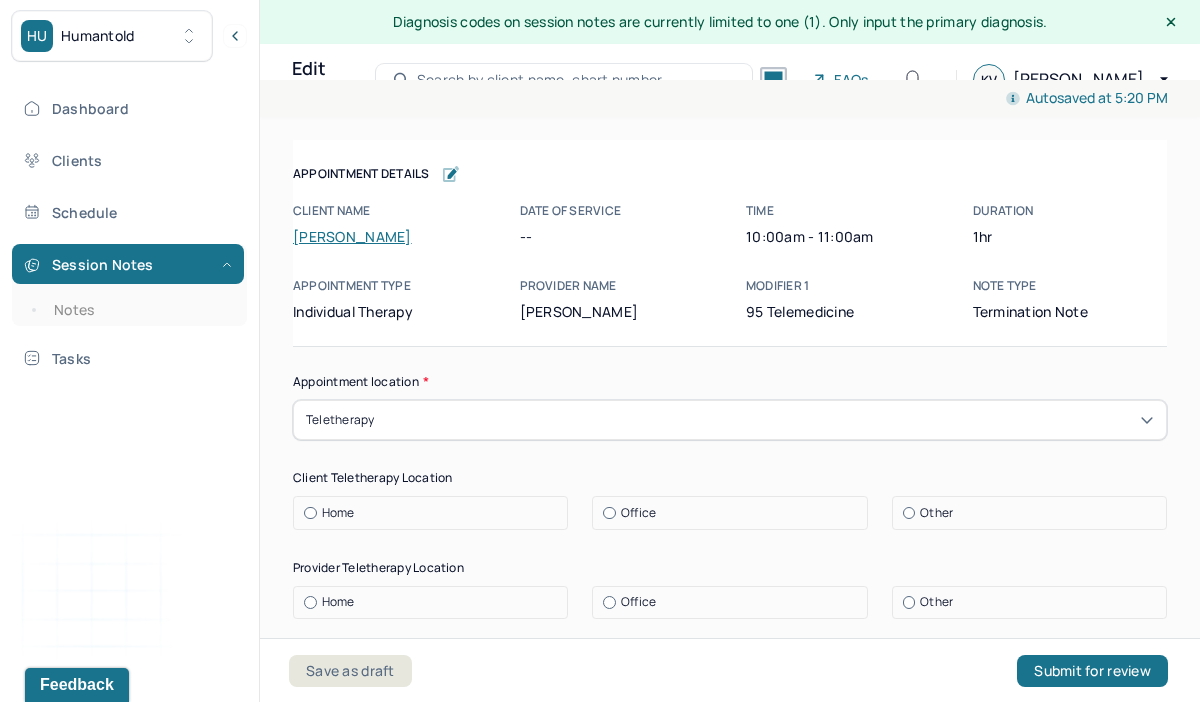 click on "Home" at bounding box center (338, 513) 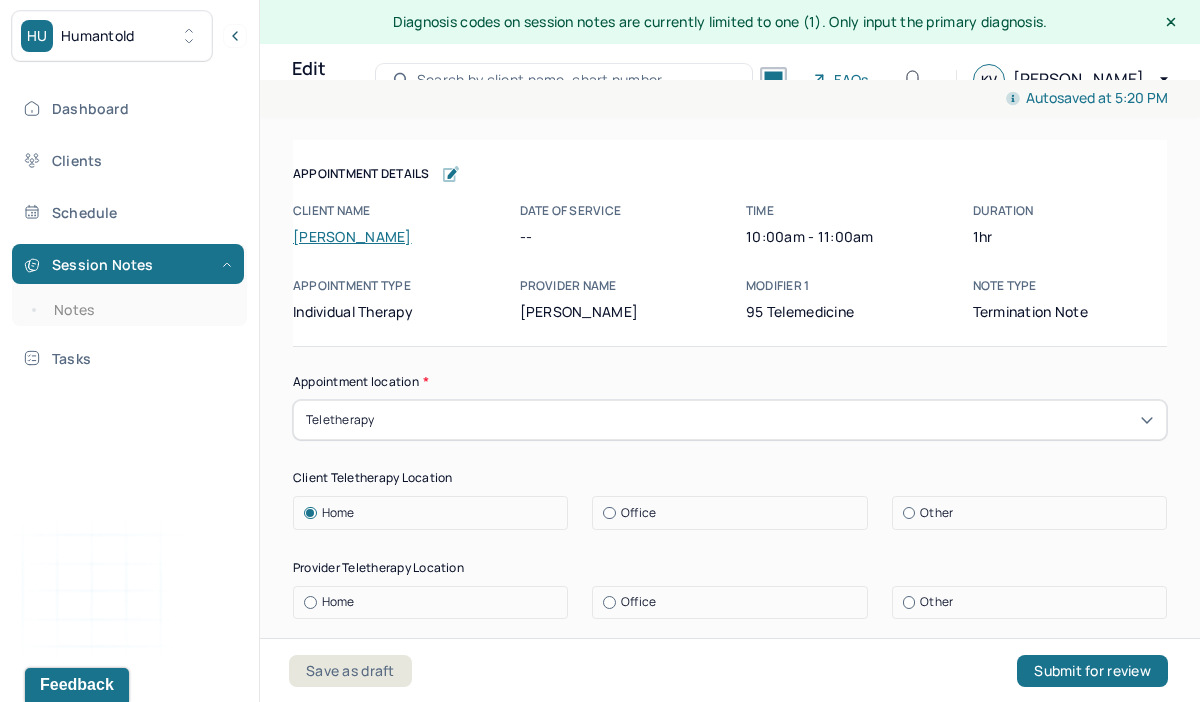 click on "Home" at bounding box center (338, 602) 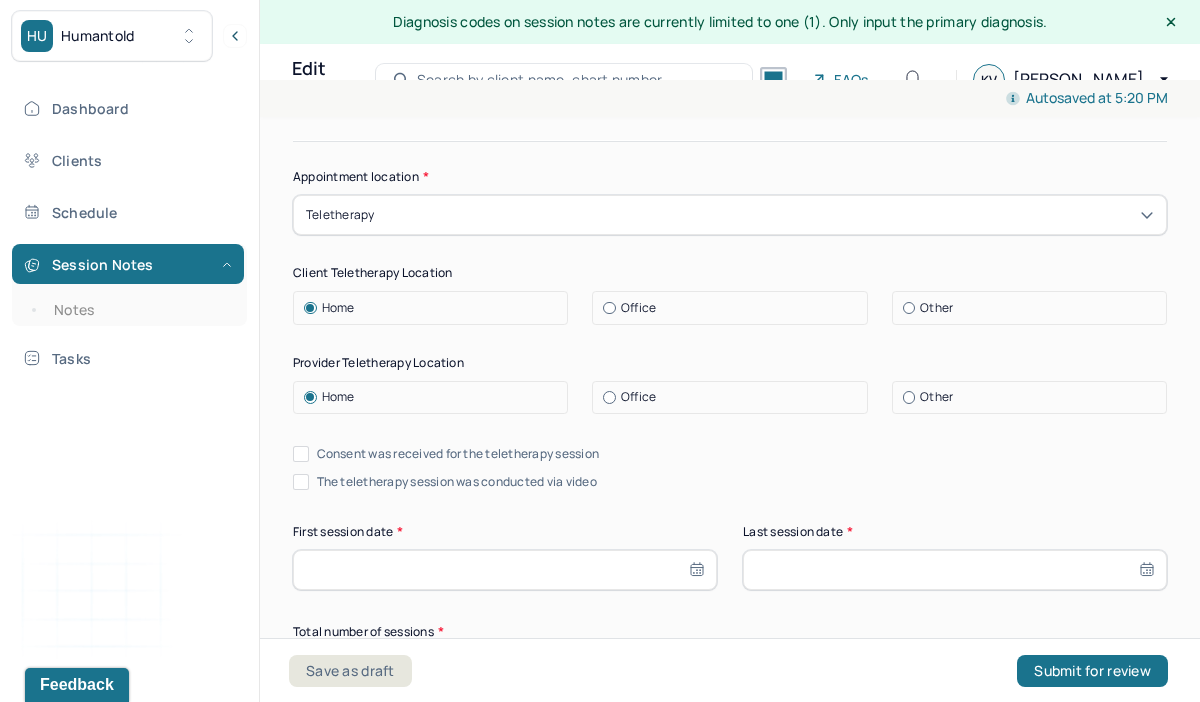 scroll, scrollTop: 267, scrollLeft: 0, axis: vertical 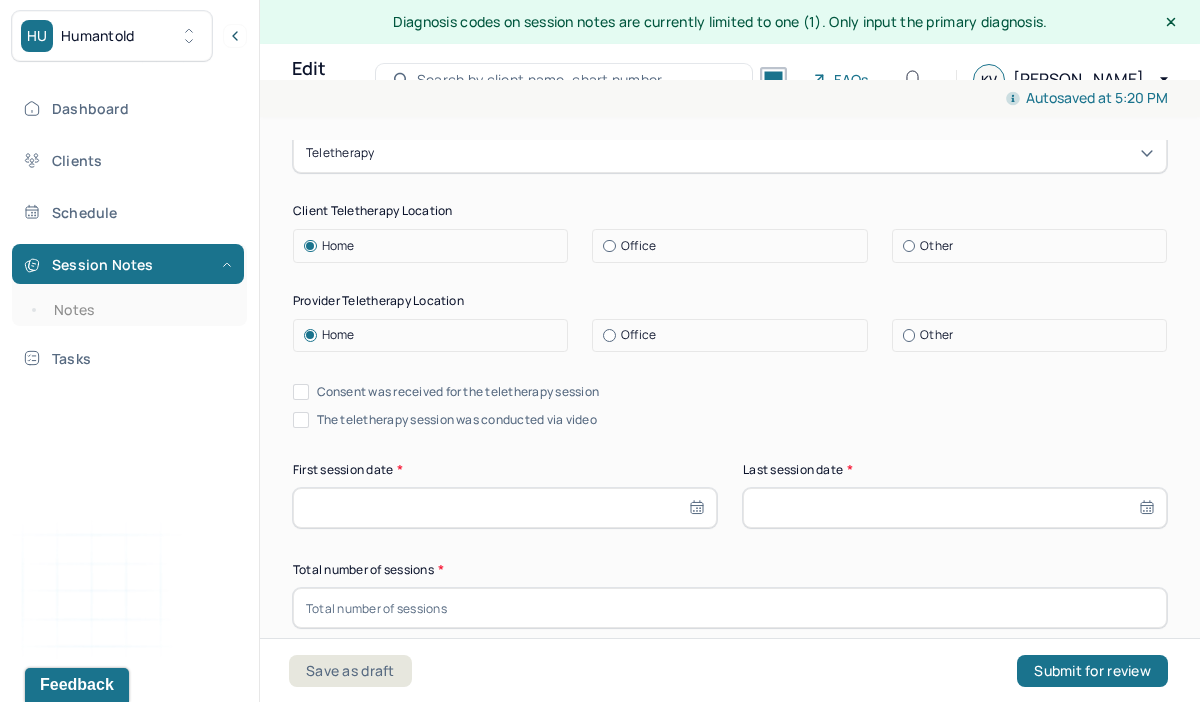 click on "Consent was received for the teletherapy session" at bounding box center [301, 392] 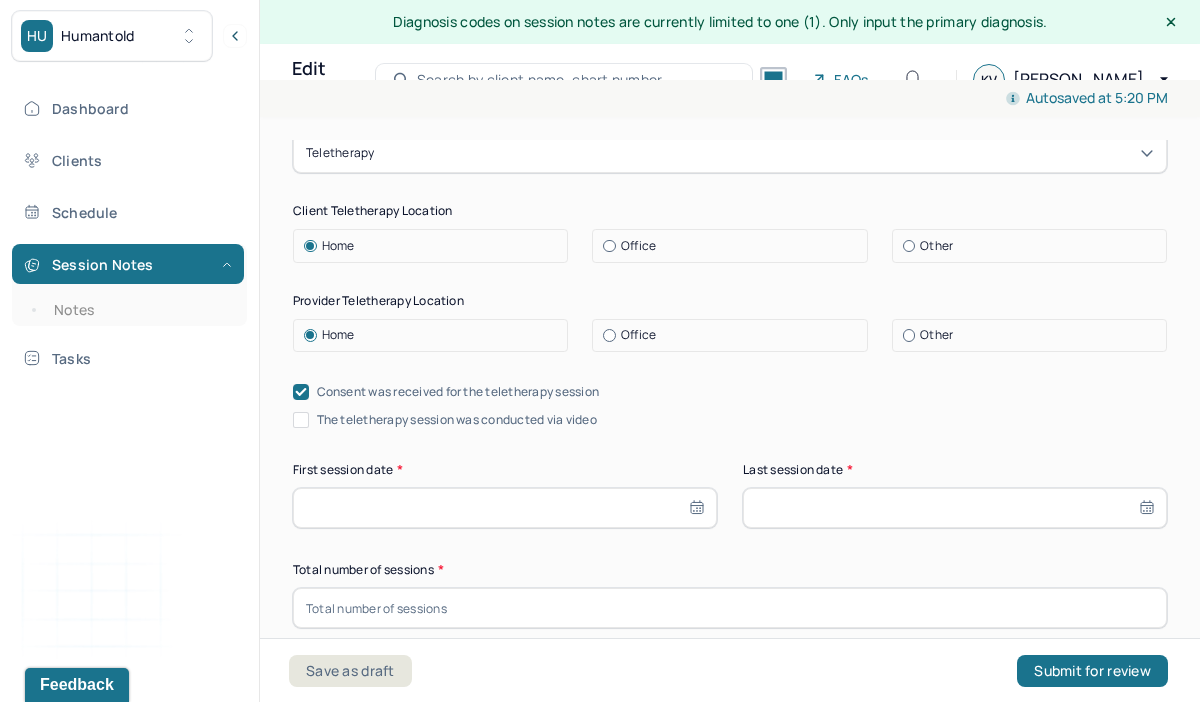 click on "The teletherapy session was conducted via video" at bounding box center [301, 420] 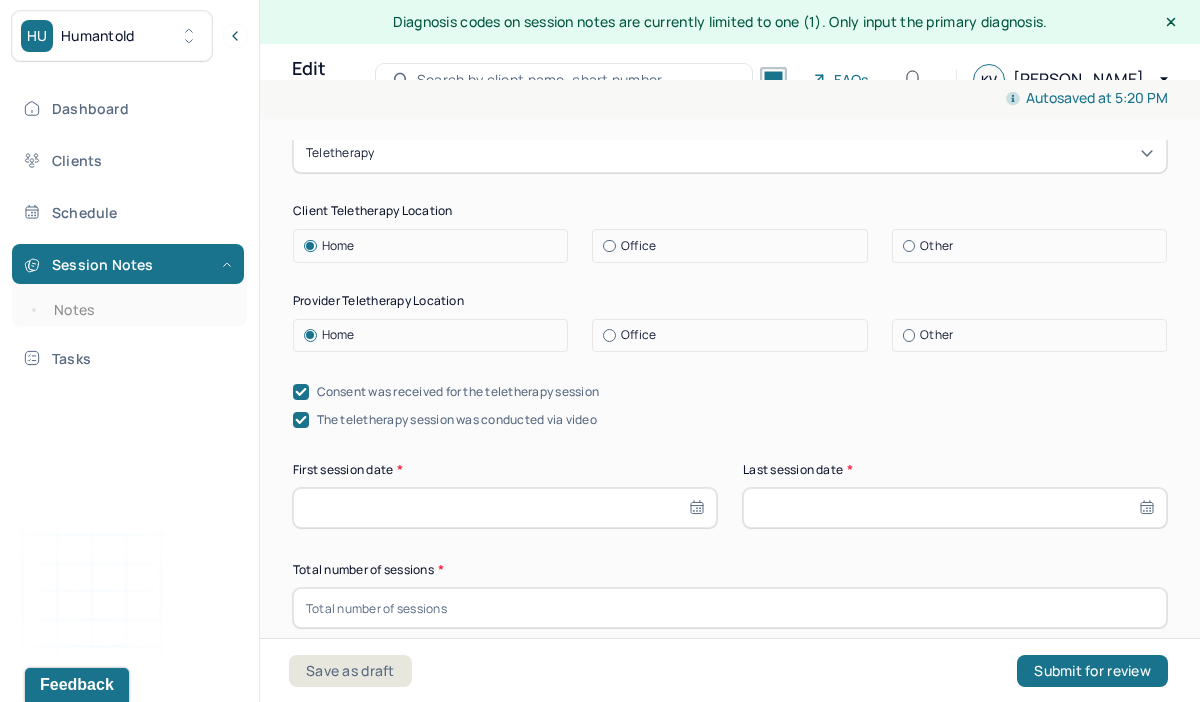 click at bounding box center (505, 508) 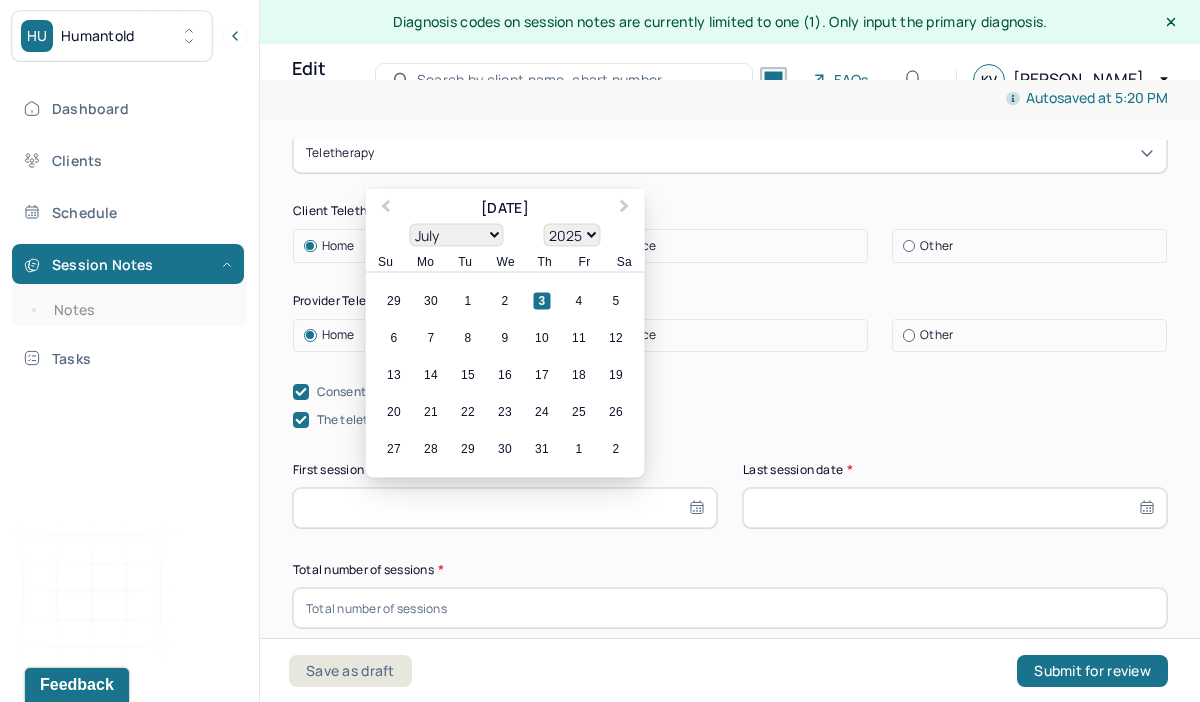 click on "January February March April May June July August September October November December" at bounding box center [457, 235] 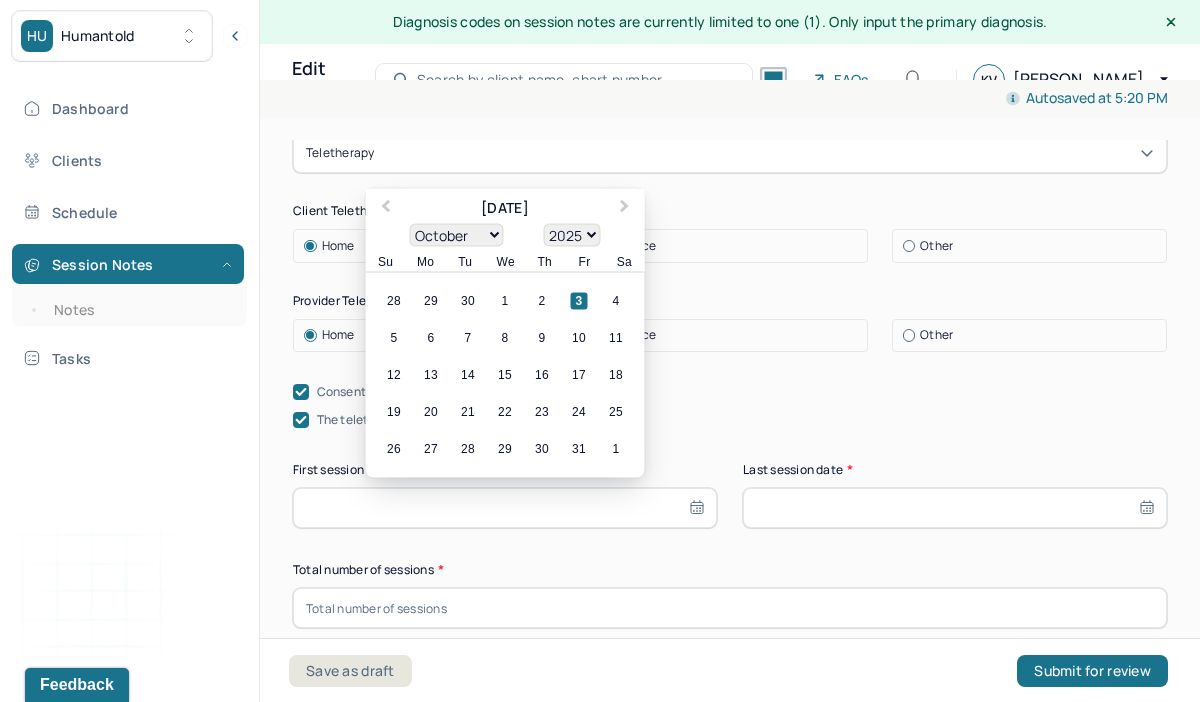 click on "1900 1901 1902 1903 1904 1905 1906 1907 1908 1909 1910 1911 1912 1913 1914 1915 1916 1917 1918 1919 1920 1921 1922 1923 1924 1925 1926 1927 1928 1929 1930 1931 1932 1933 1934 1935 1936 1937 1938 1939 1940 1941 1942 1943 1944 1945 1946 1947 1948 1949 1950 1951 1952 1953 1954 1955 1956 1957 1958 1959 1960 1961 1962 1963 1964 1965 1966 1967 1968 1969 1970 1971 1972 1973 1974 1975 1976 1977 1978 1979 1980 1981 1982 1983 1984 1985 1986 1987 1988 1989 1990 1991 1992 1993 1994 1995 1996 1997 1998 1999 2000 2001 2002 2003 2004 2005 2006 2007 2008 2009 2010 2011 2012 2013 2014 2015 2016 2017 2018 2019 2020 2021 2022 2023 2024 2025 2026 2027 2028 2029 2030 2031 2032 2033 2034 2035 2036 2037 2038 2039 2040 2041 2042 2043 2044 2045 2046 2047 2048 2049 2050 2051 2052 2053 2054 2055 2056 2057 2058 2059 2060 2061 2062 2063 2064 2065 2066 2067 2068 2069 2070 2071 2072 2073 2074 2075 2076 2077 2078 2079 2080 2081 2082 2083 2084 2085 2086 2087 2088 2089 2090 2091 2092 2093 2094 2095 2096 2097 2098 2099 2100" at bounding box center [572, 235] 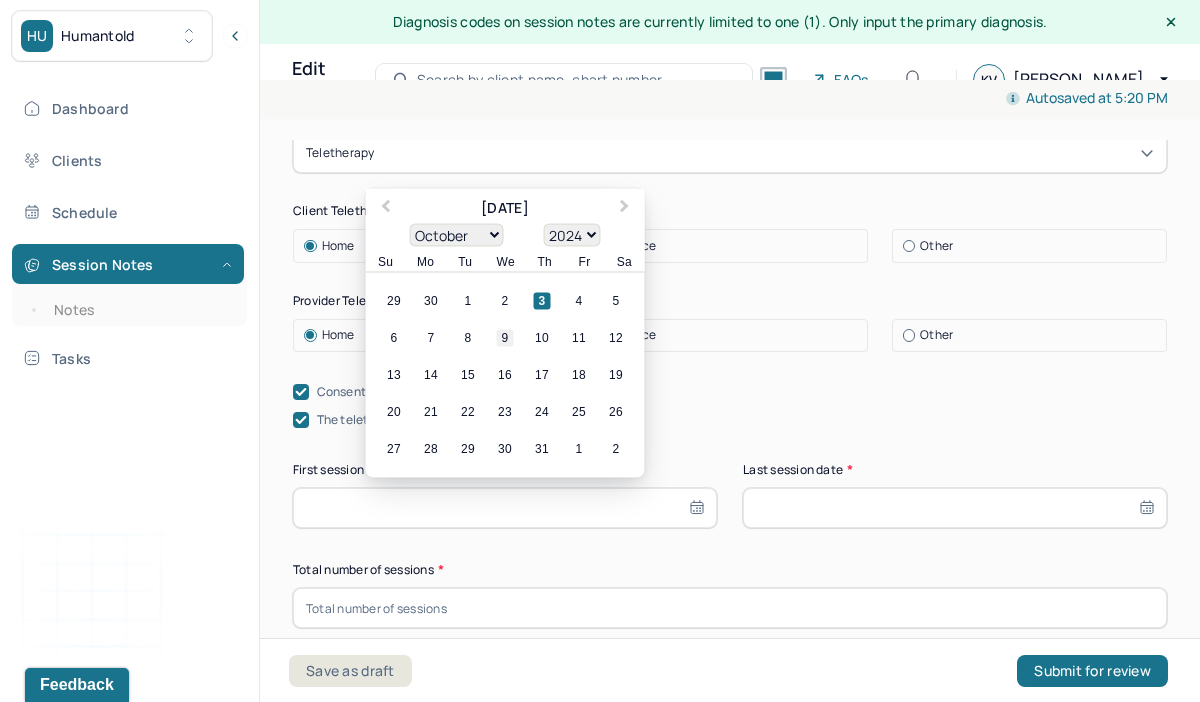 click on "9" at bounding box center (505, 338) 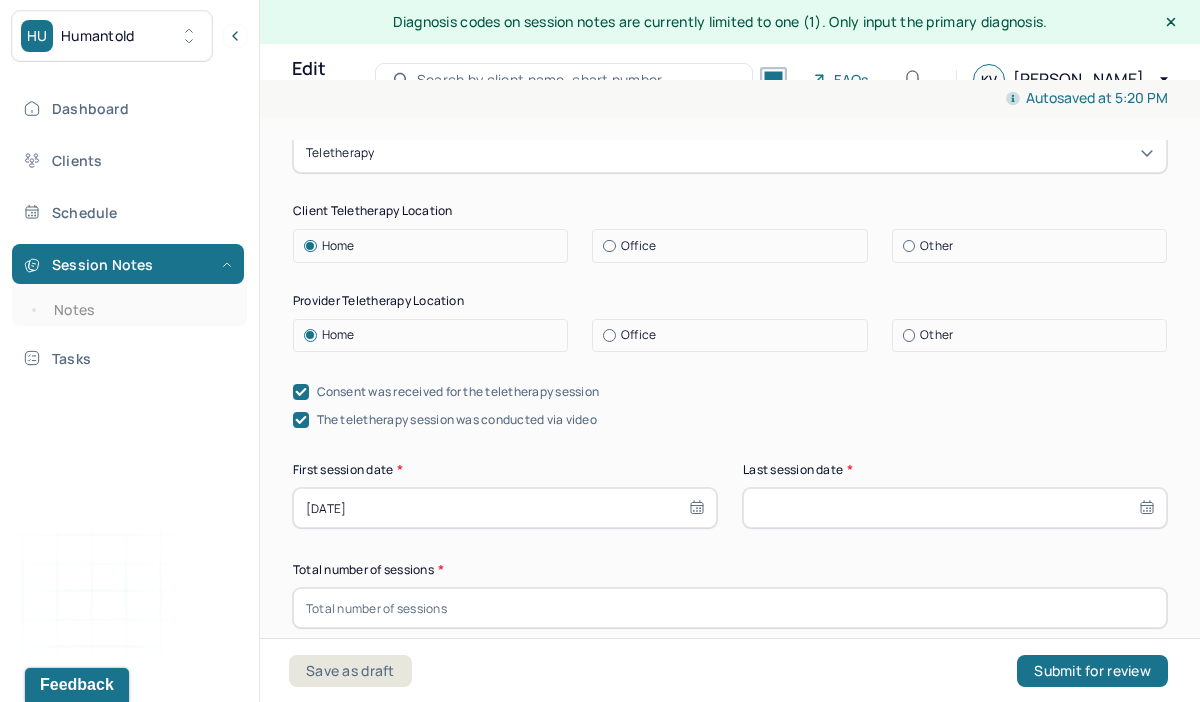 click on "Consent was received for the teletherapy session" at bounding box center [730, 392] 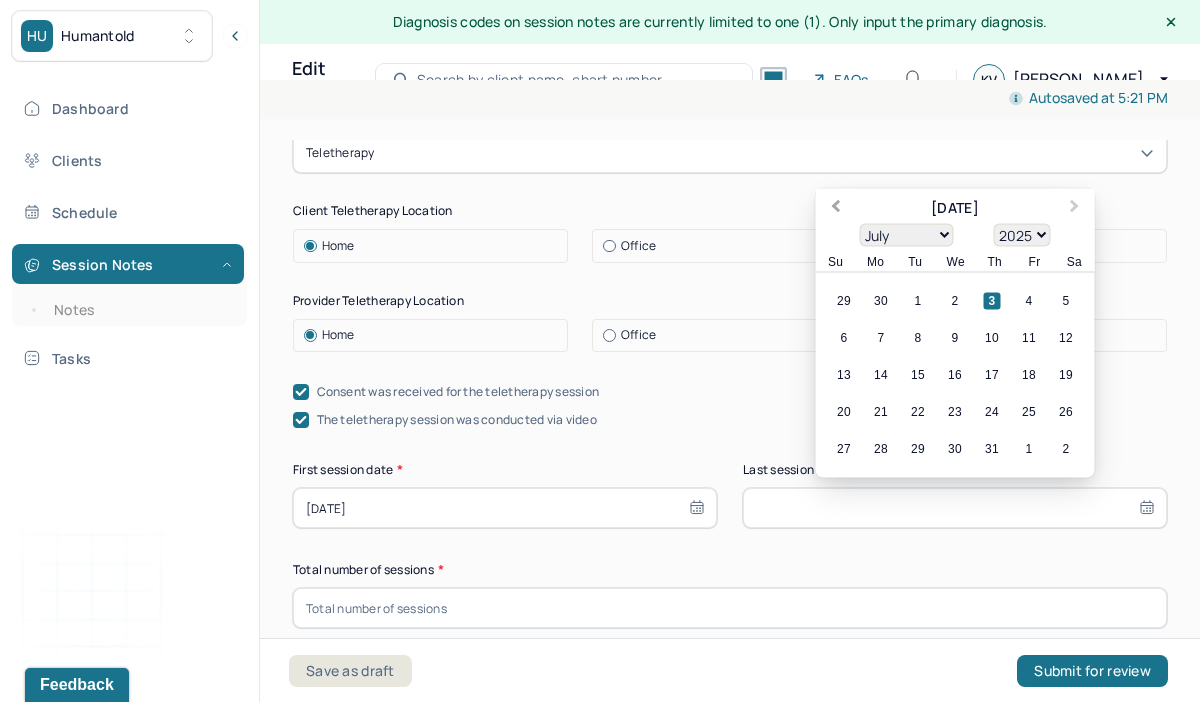 click on "Previous Month" at bounding box center (834, 210) 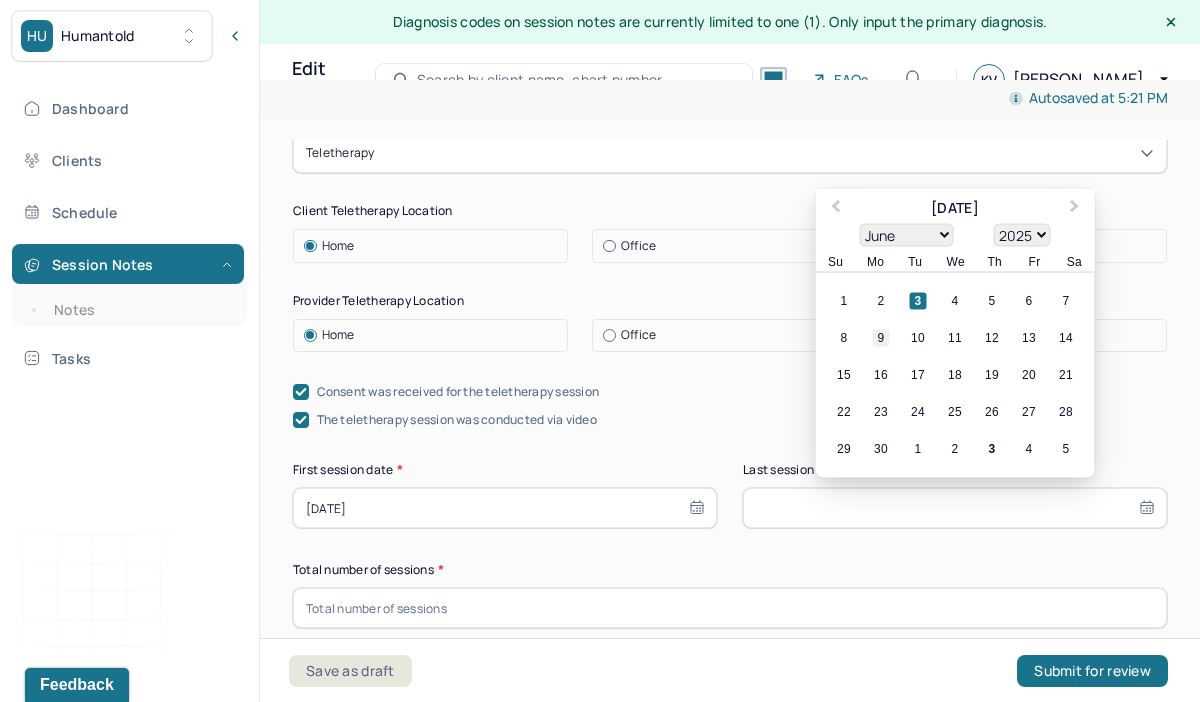 click on "9" at bounding box center [881, 338] 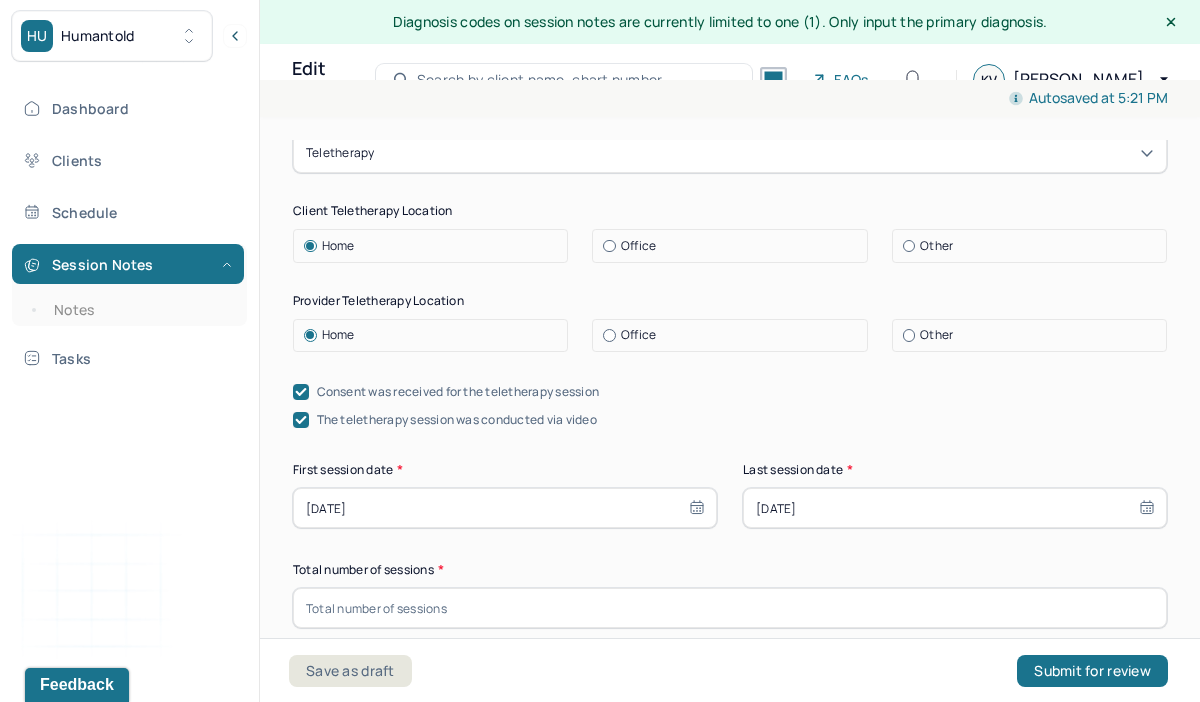 click on "The teletherapy session was conducted via video" at bounding box center [730, 420] 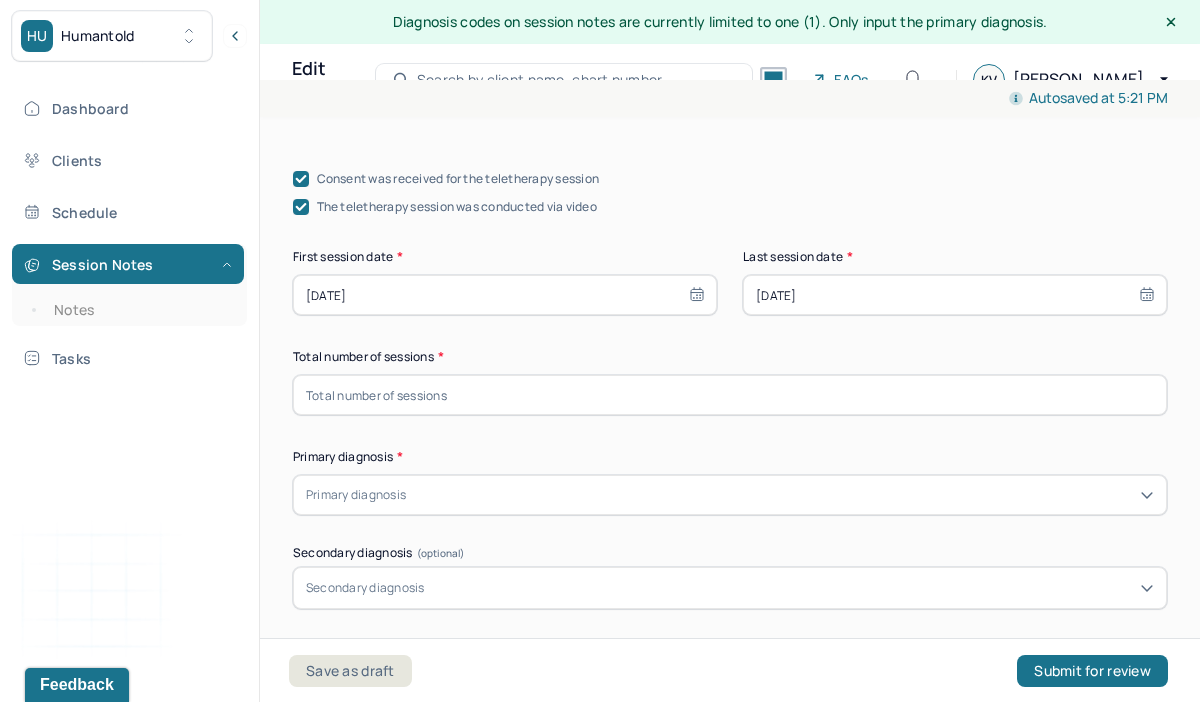 scroll, scrollTop: 481, scrollLeft: 0, axis: vertical 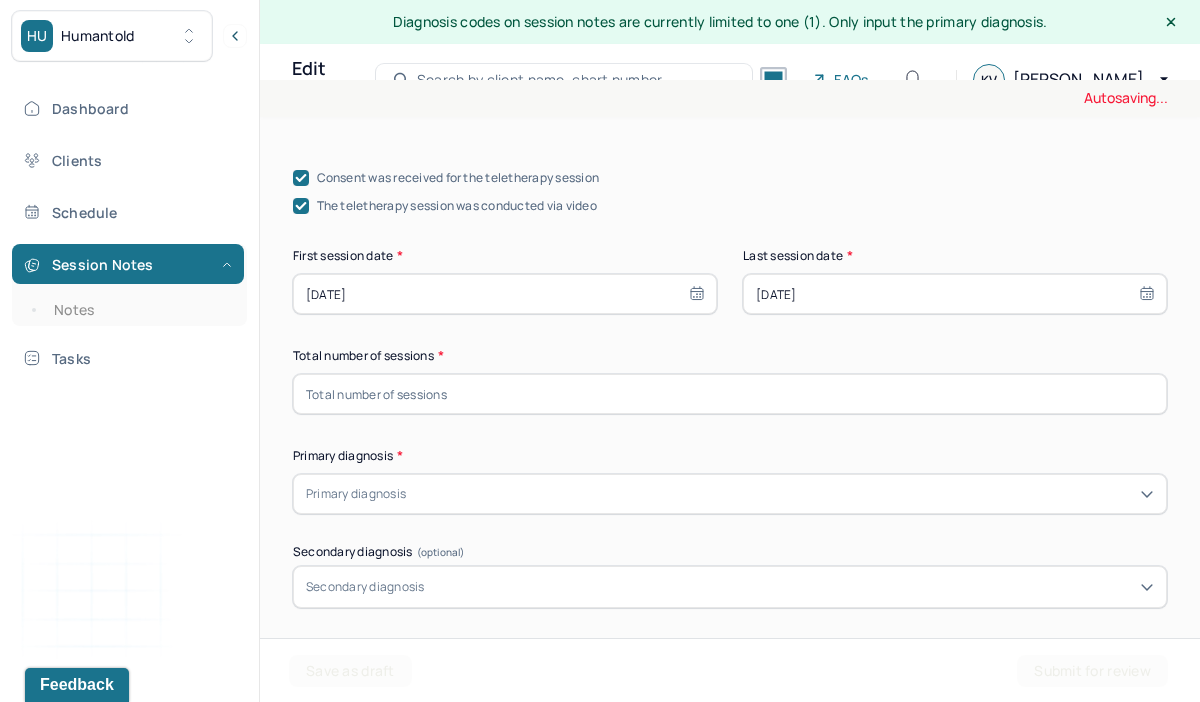 click at bounding box center [730, 394] 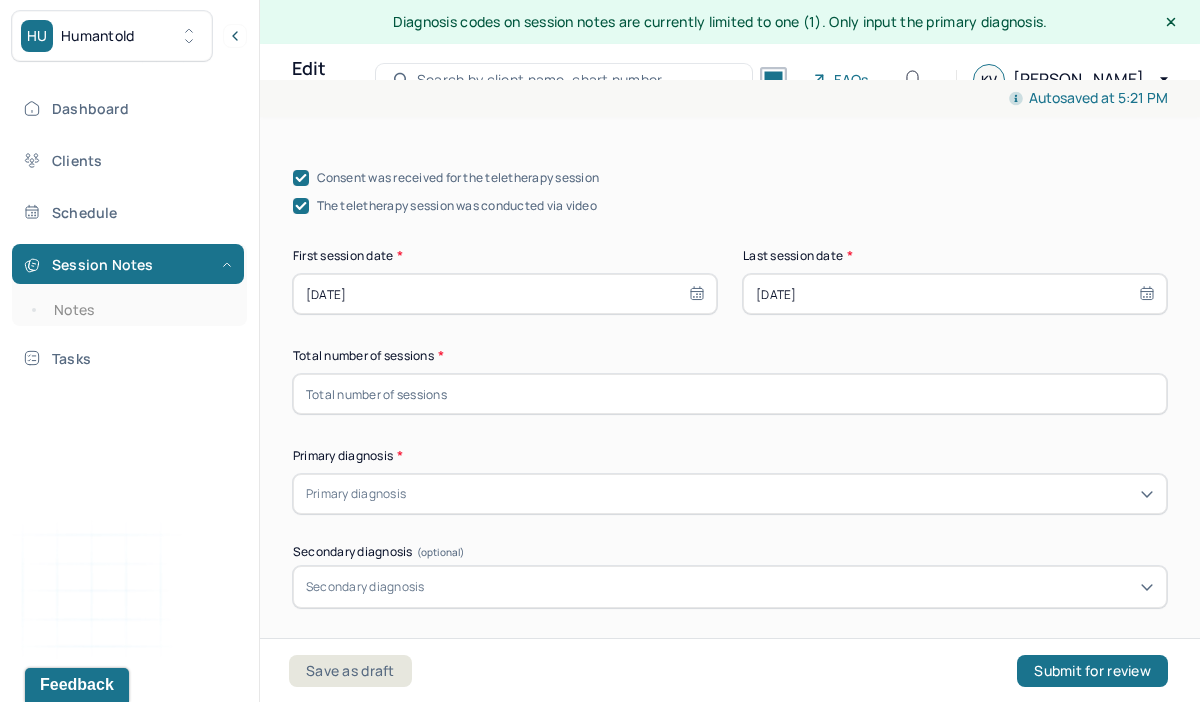 click at bounding box center [782, 494] 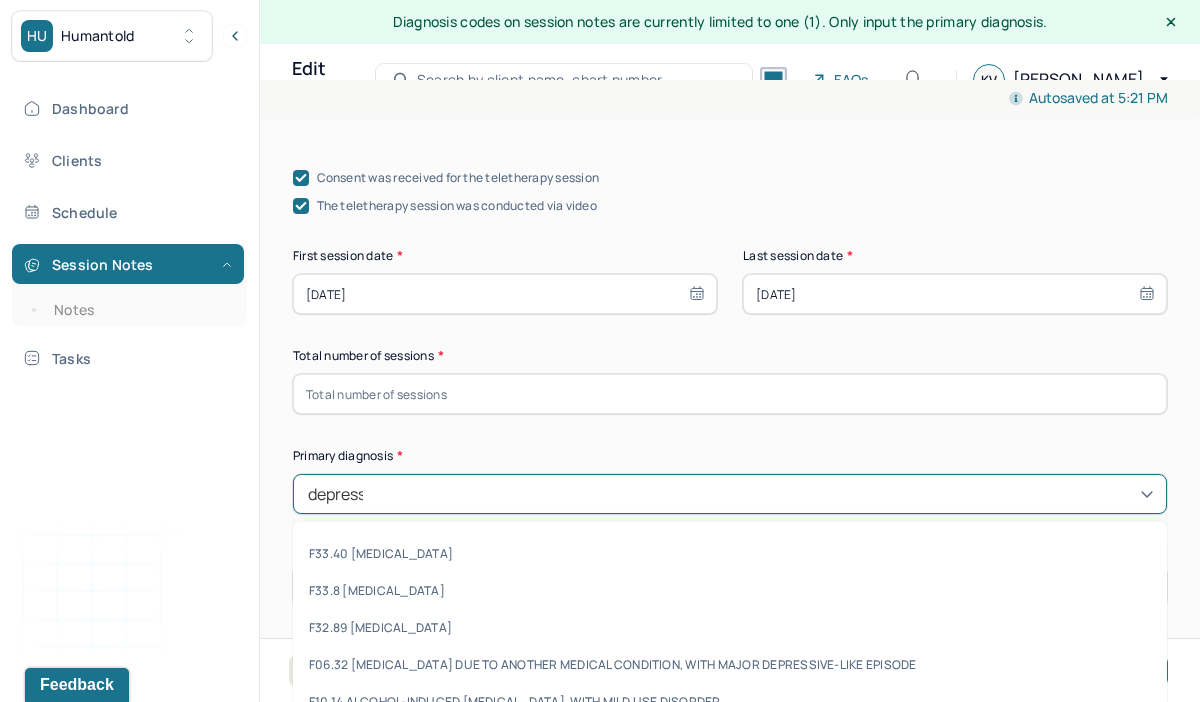type on "depressi" 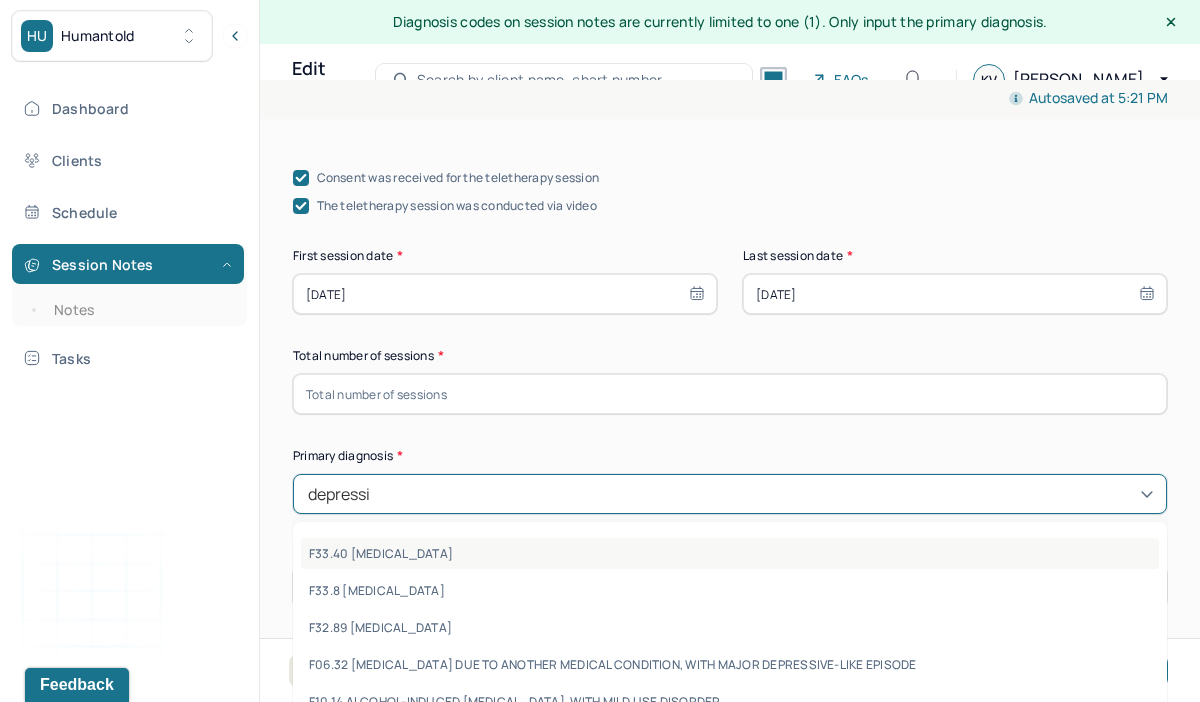 click on "F33.40 [MEDICAL_DATA]" at bounding box center [730, 553] 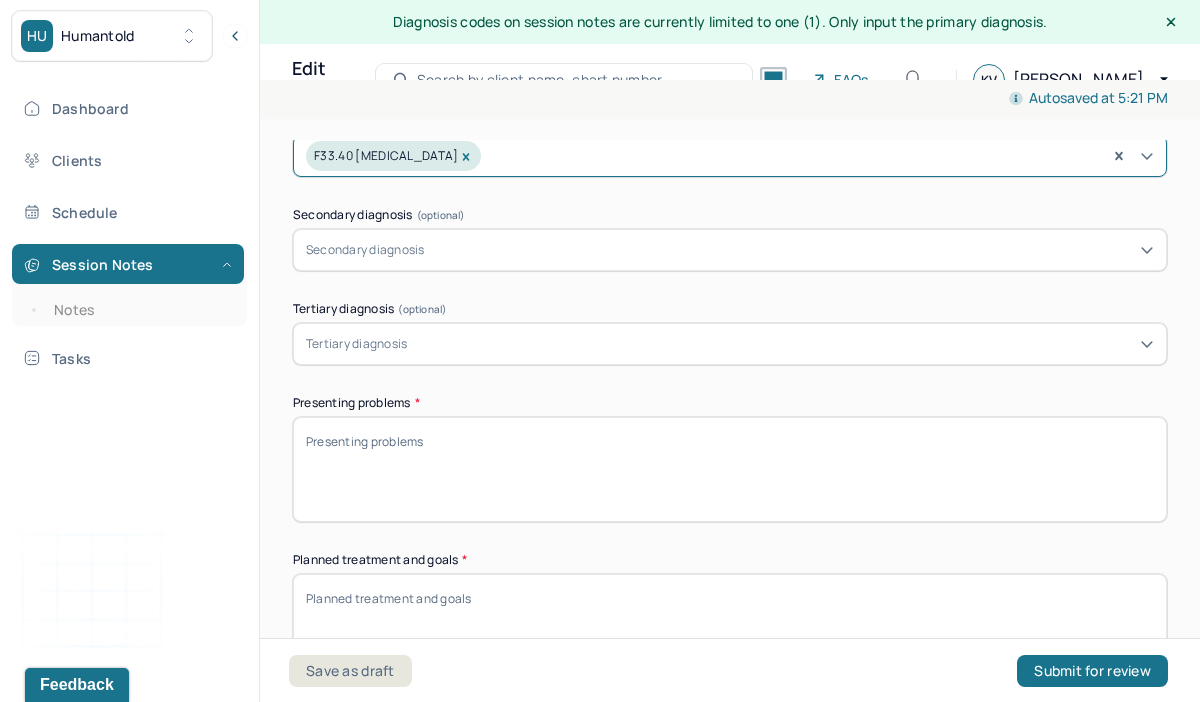scroll, scrollTop: 841, scrollLeft: 0, axis: vertical 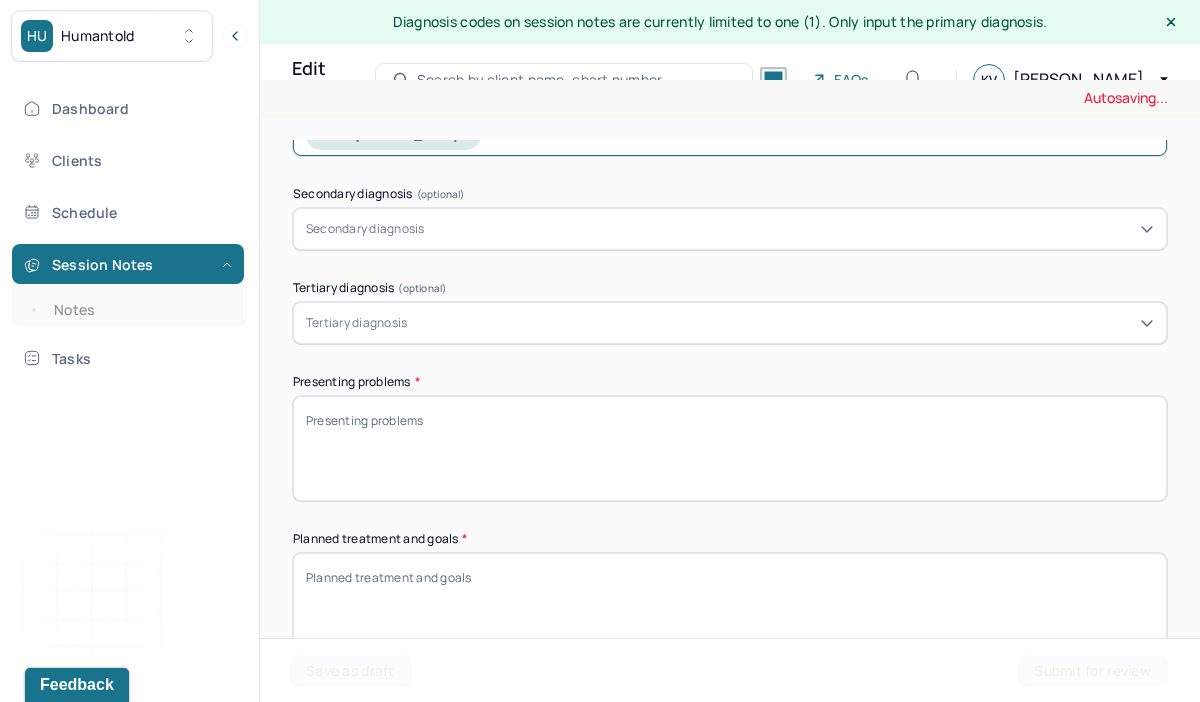 click on "Presenting problems *" at bounding box center [730, 448] 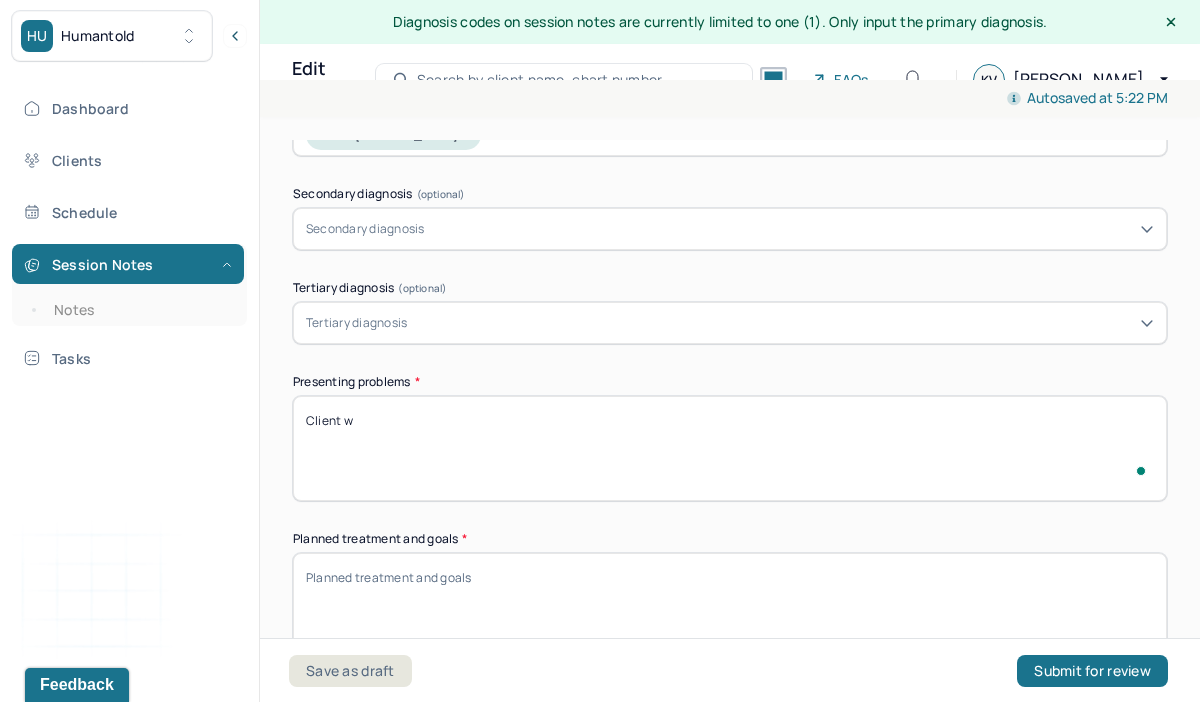 scroll, scrollTop: 841, scrollLeft: 0, axis: vertical 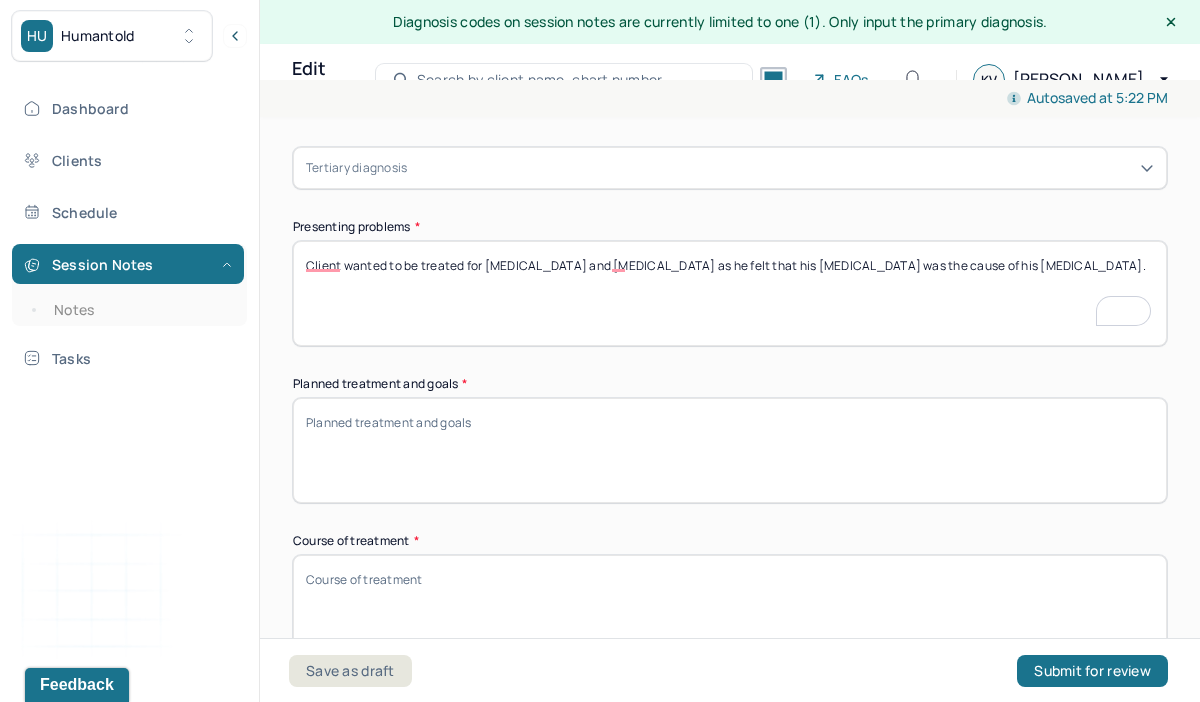 type on "Client wanted to be treated for [MEDICAL_DATA] and [MEDICAL_DATA] as he felt that his [MEDICAL_DATA] was the cause of his [MEDICAL_DATA]." 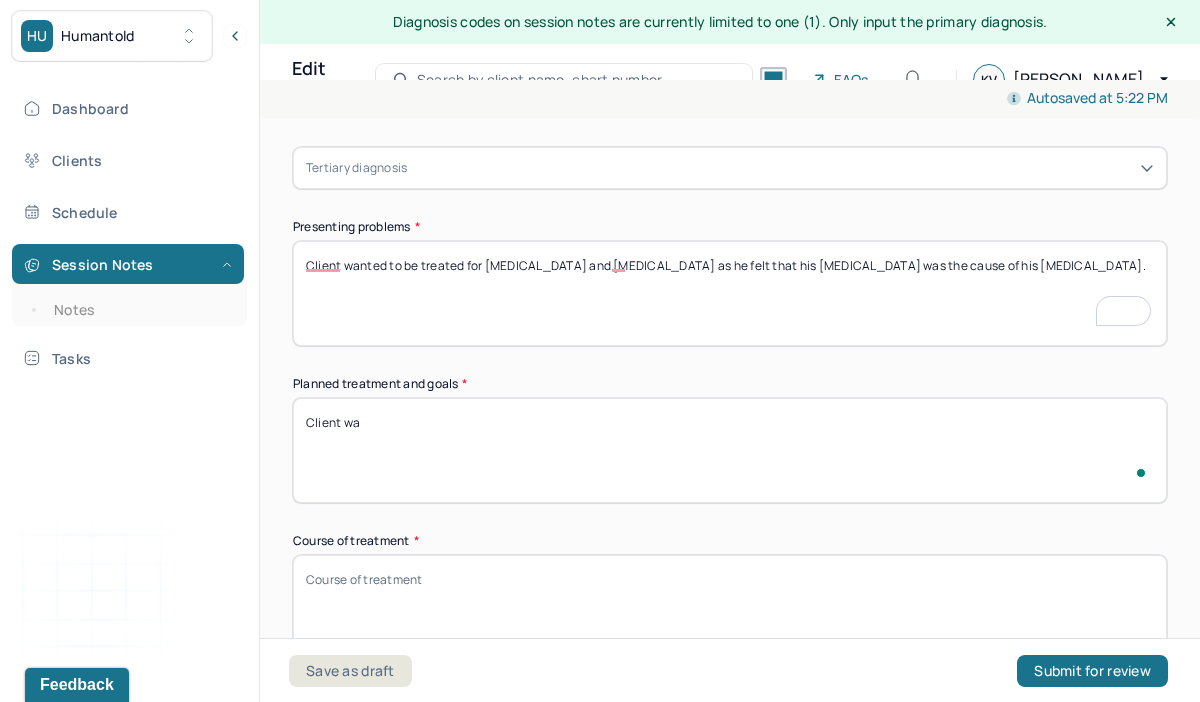 scroll, scrollTop: 996, scrollLeft: 0, axis: vertical 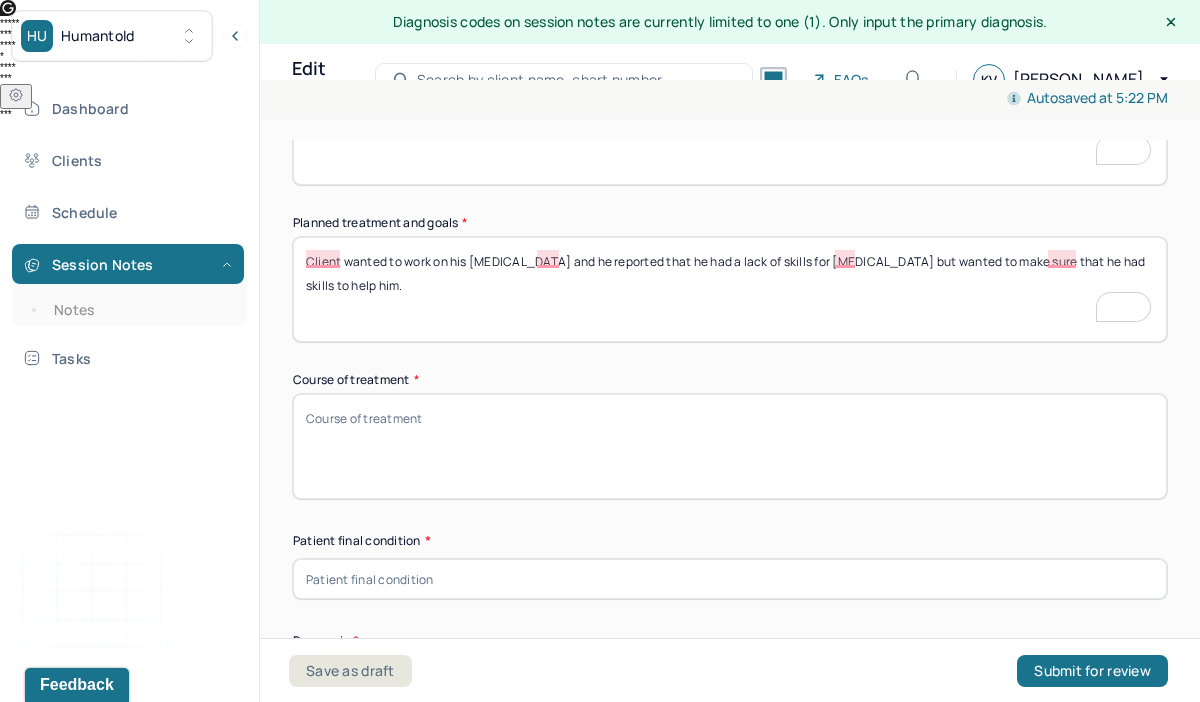 type on "Client wanted to work on his [MEDICAL_DATA] and he reported that he had a lack of skills for [MEDICAL_DATA] but wanted to make sure that he had skills to help him." 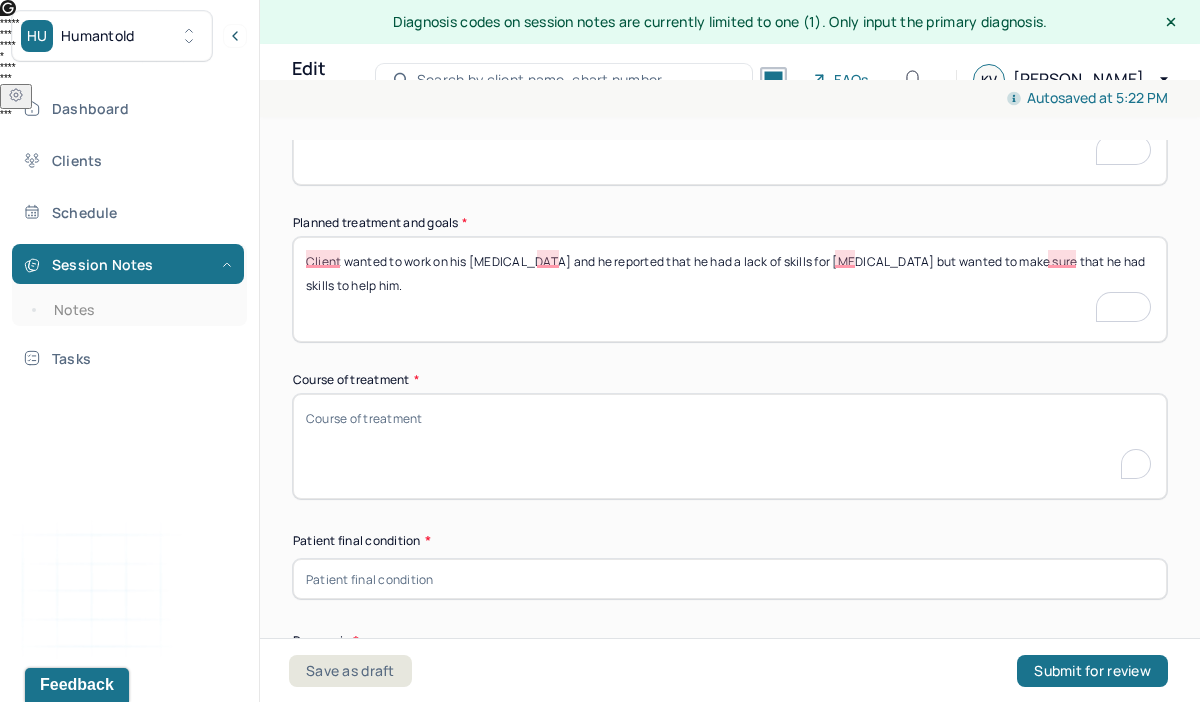 click on "Course of treatment *" at bounding box center [730, 446] 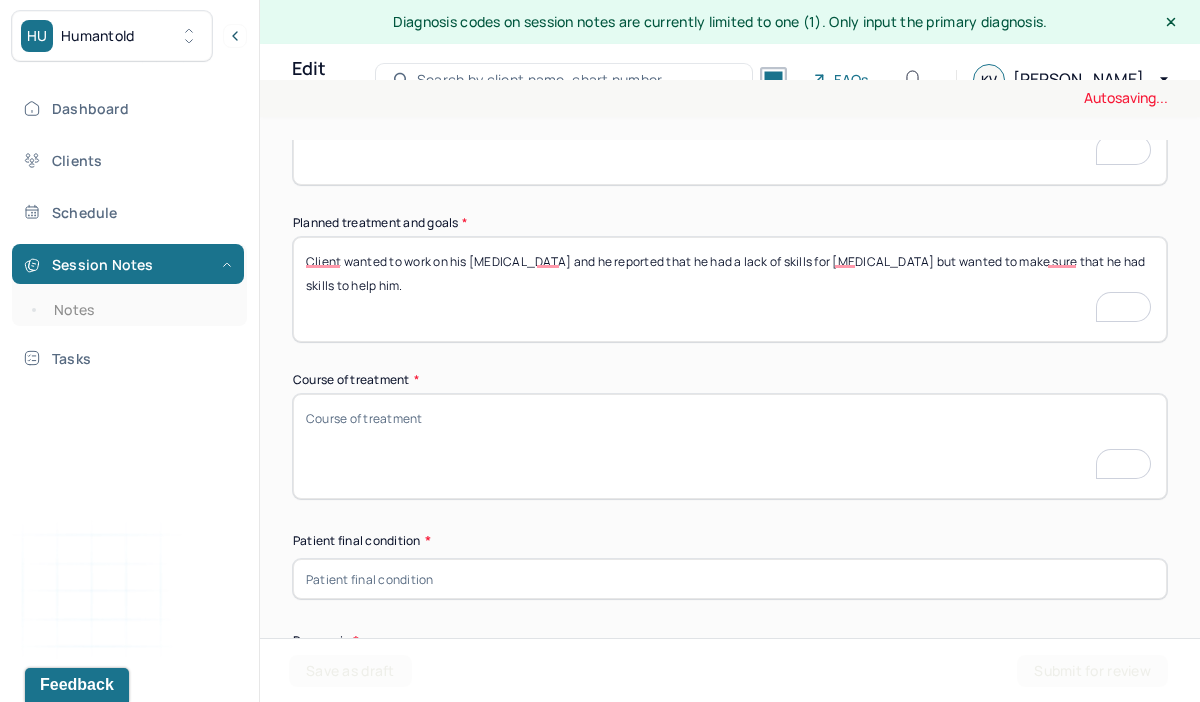type on "C" 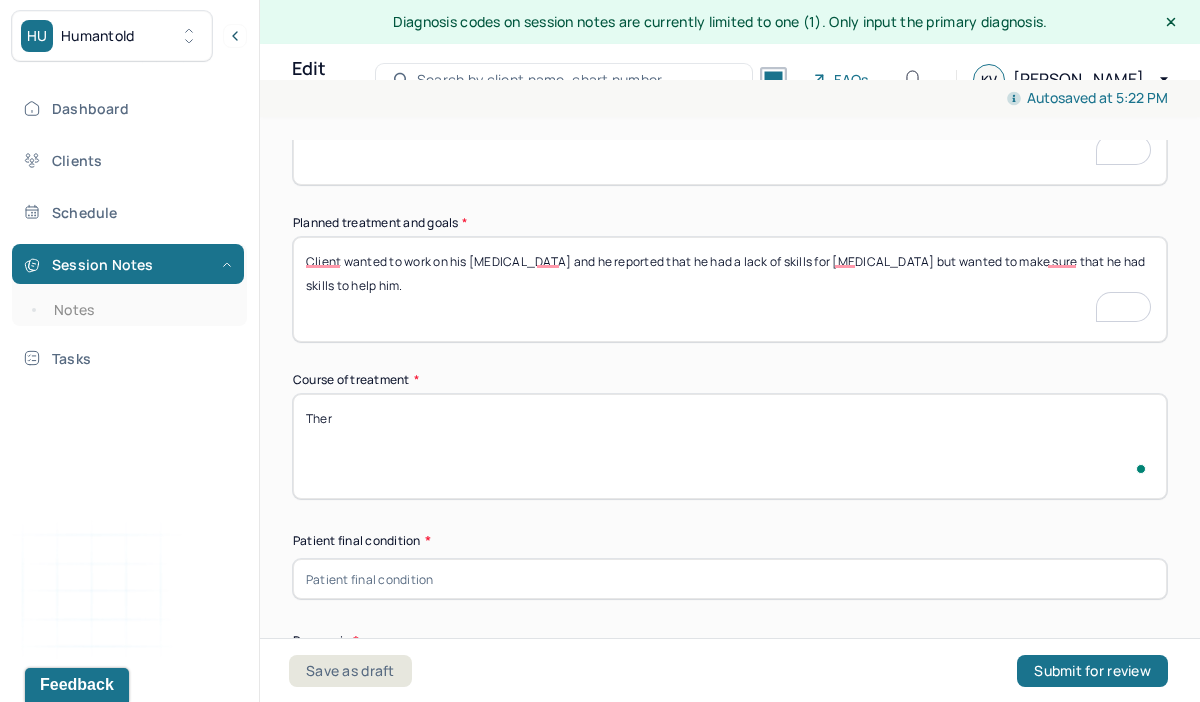 scroll, scrollTop: 1157, scrollLeft: 0, axis: vertical 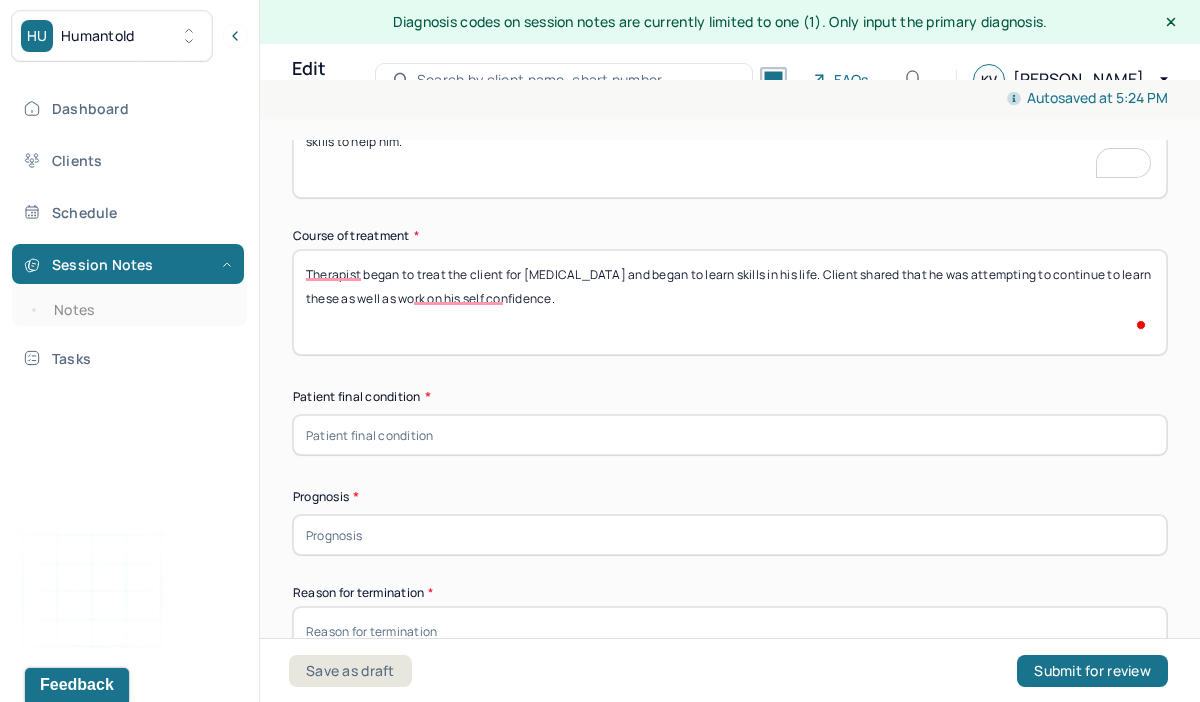 type on "Therapist began to treat the client for [MEDICAL_DATA] and began to learn skills in his life. Client shared that he was attempting to continue to learn these as well as work on his self confidence." 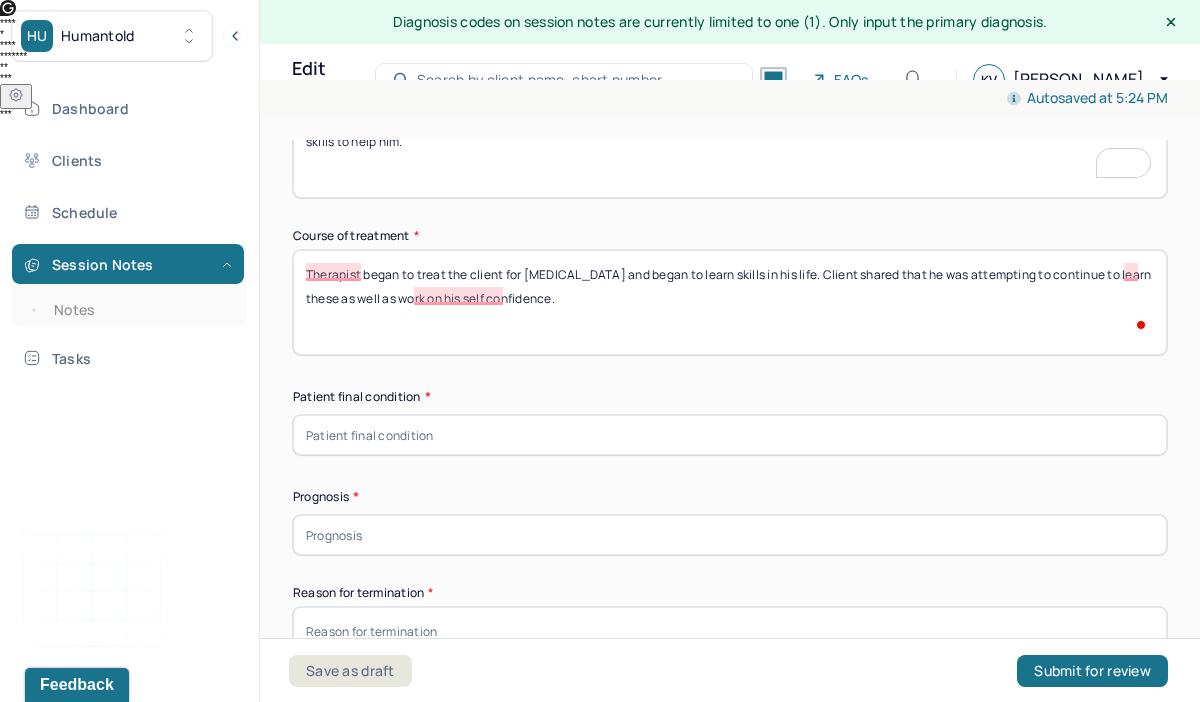 click at bounding box center (730, 435) 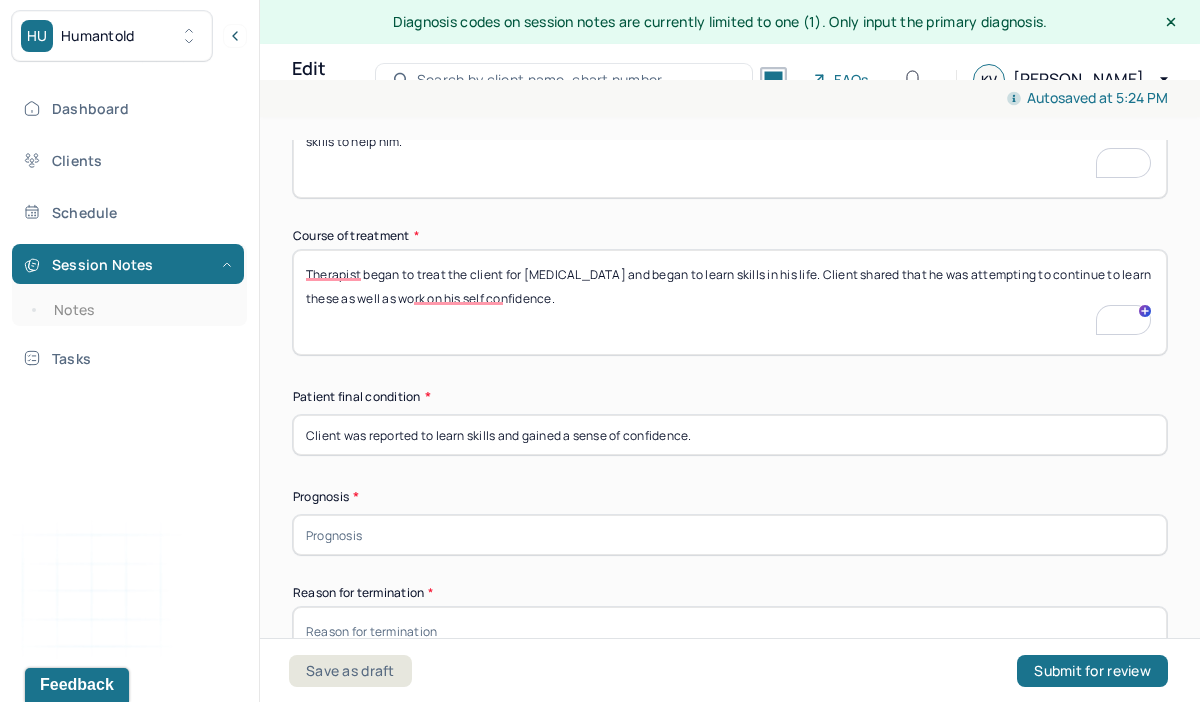 scroll, scrollTop: 1370, scrollLeft: 0, axis: vertical 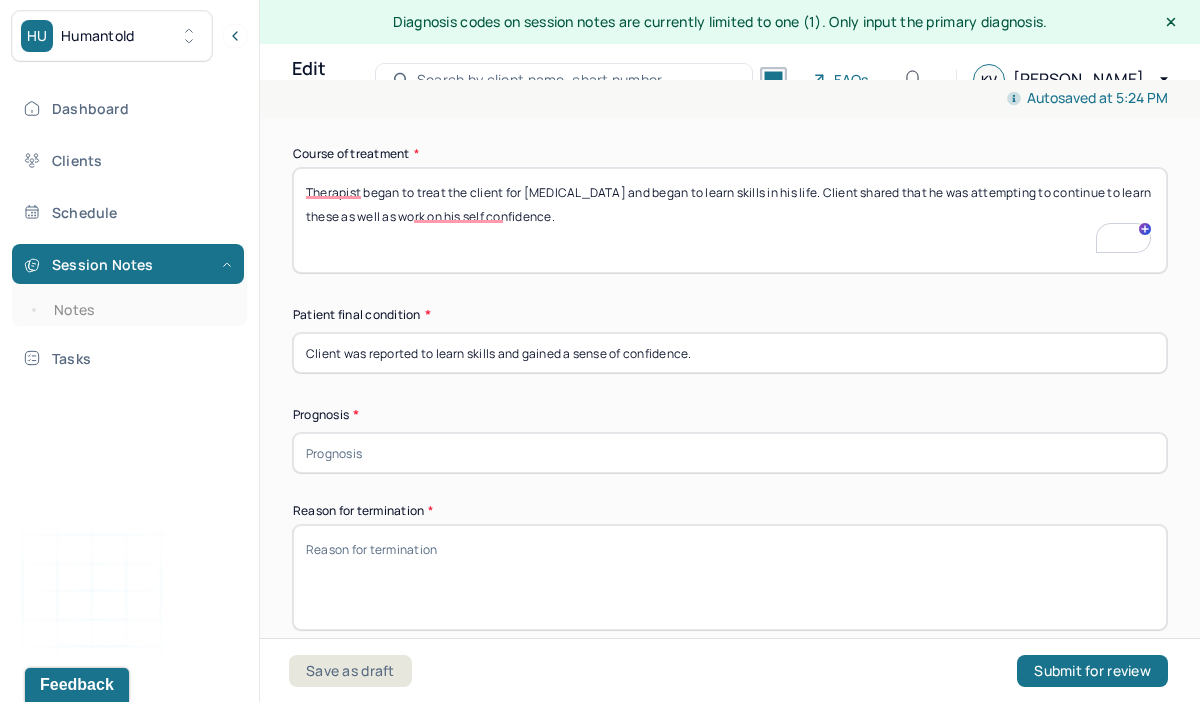 type on "Client was reported to learn skills and gained a sense of confidence." 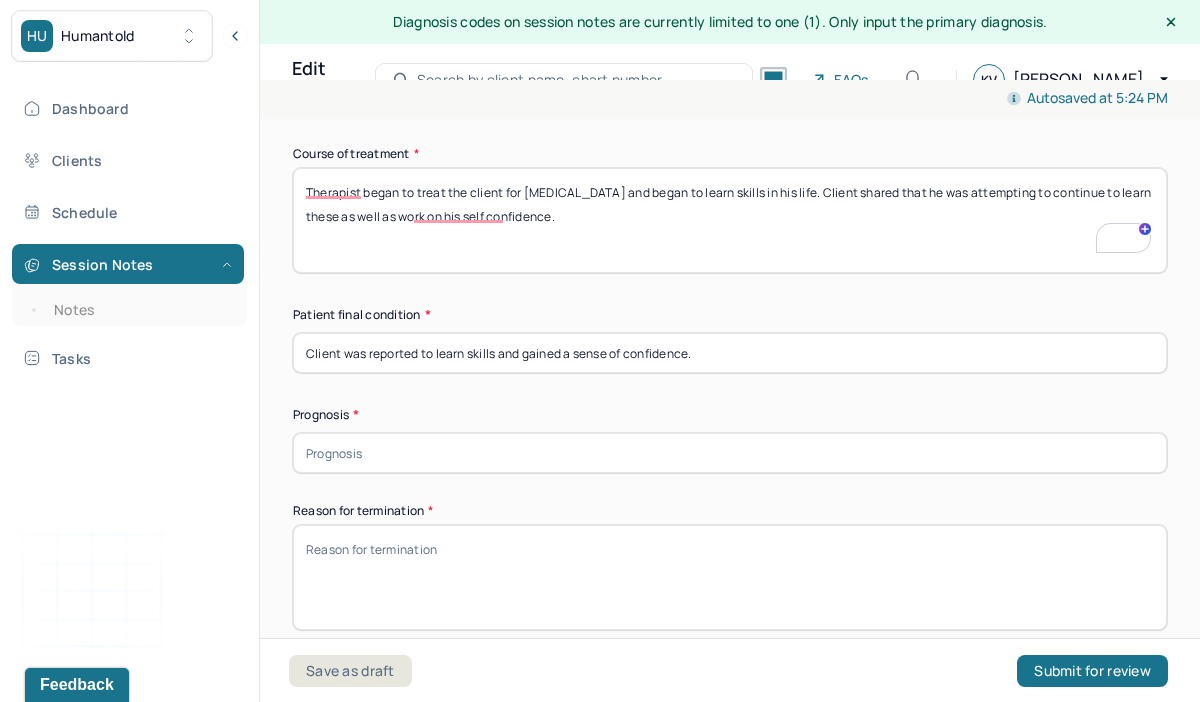 click at bounding box center [730, 453] 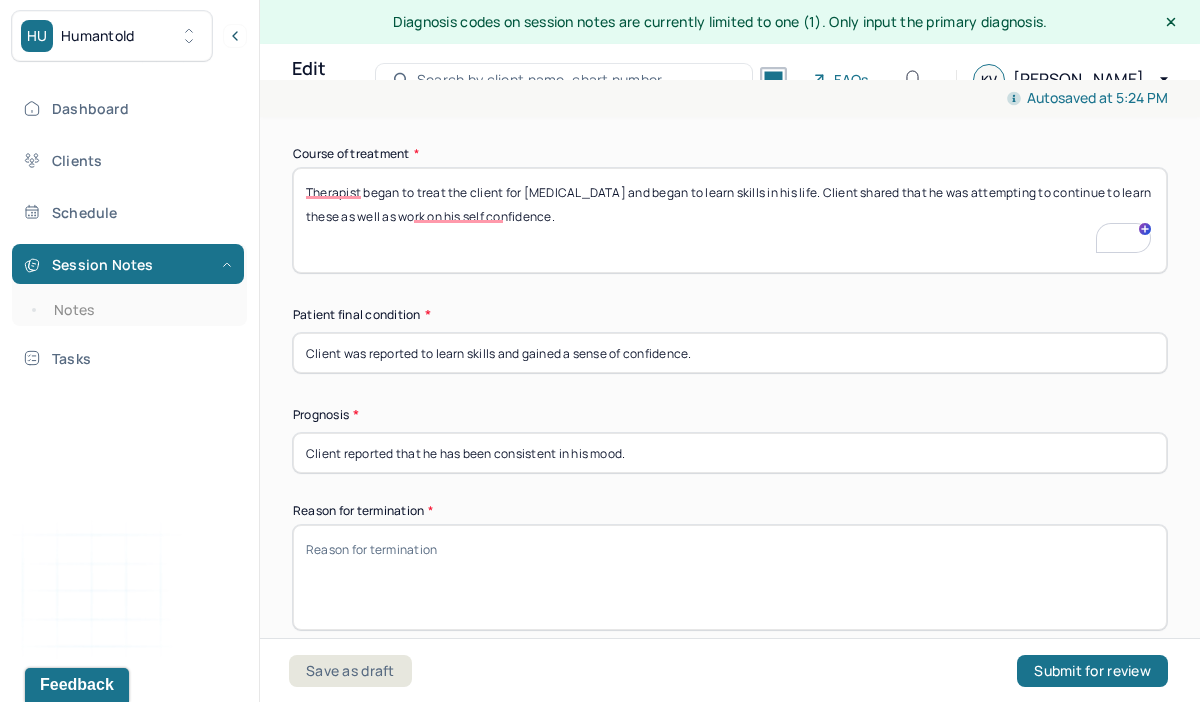 type on "Client reported that he has been consistent in his mood." 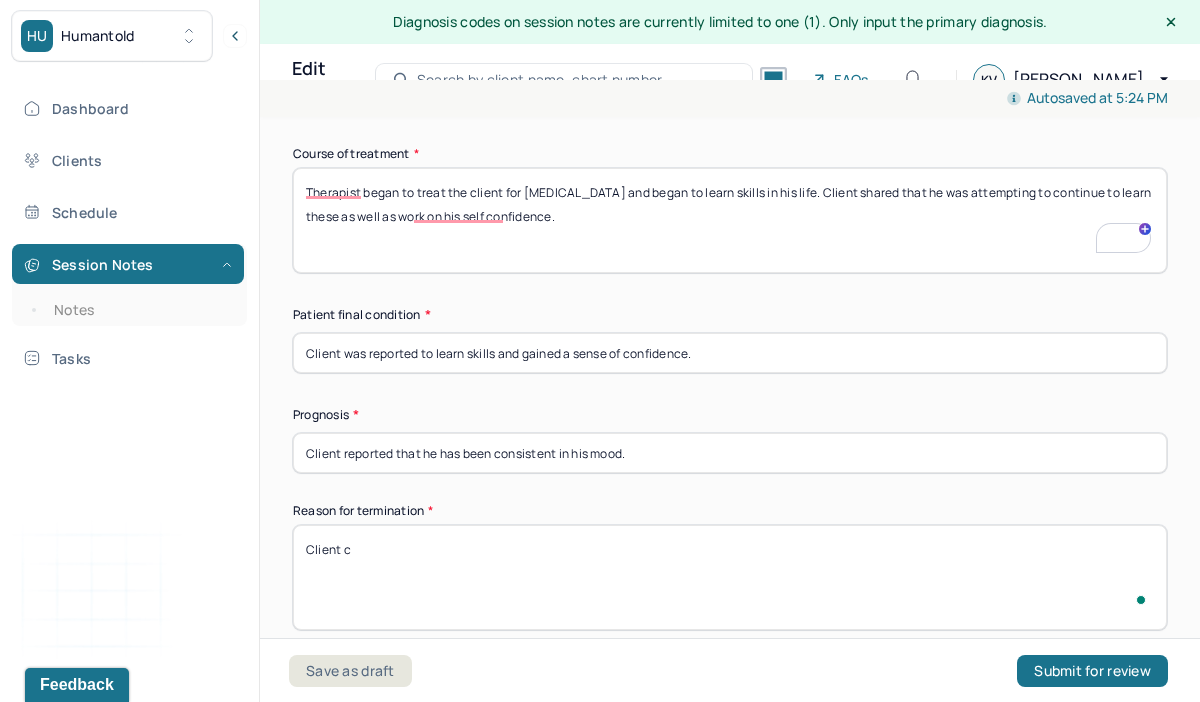scroll, scrollTop: 1383, scrollLeft: 0, axis: vertical 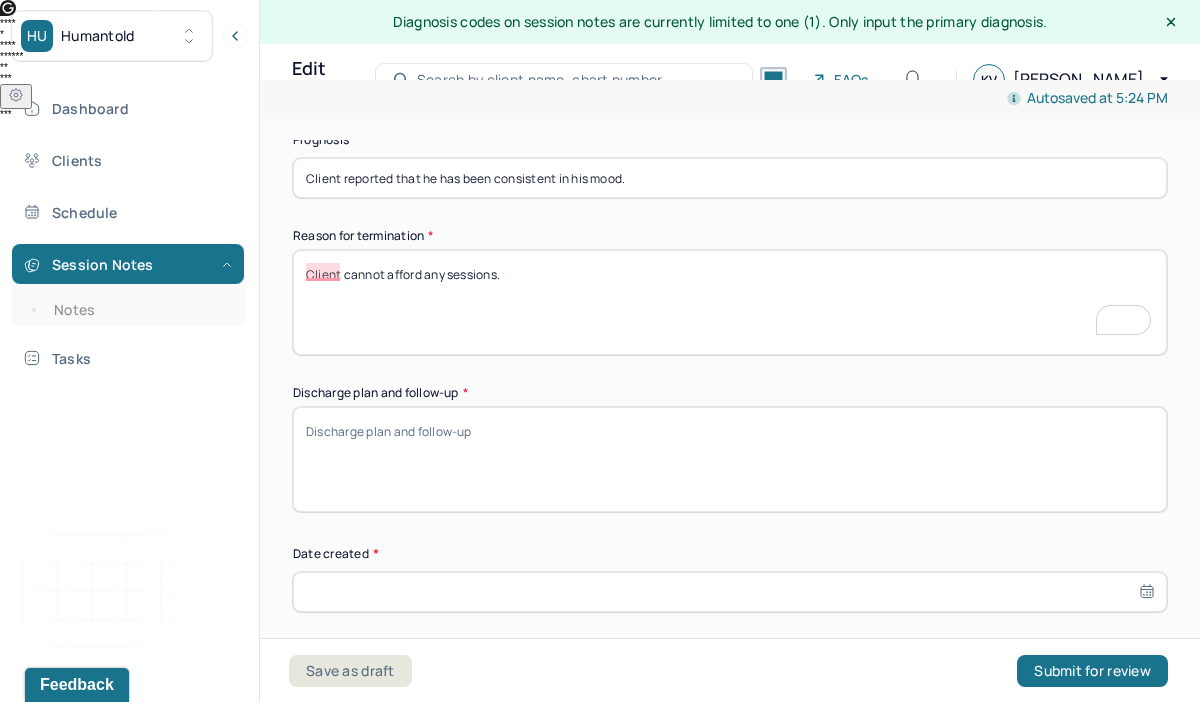 type on "Client cannot afford any sessions." 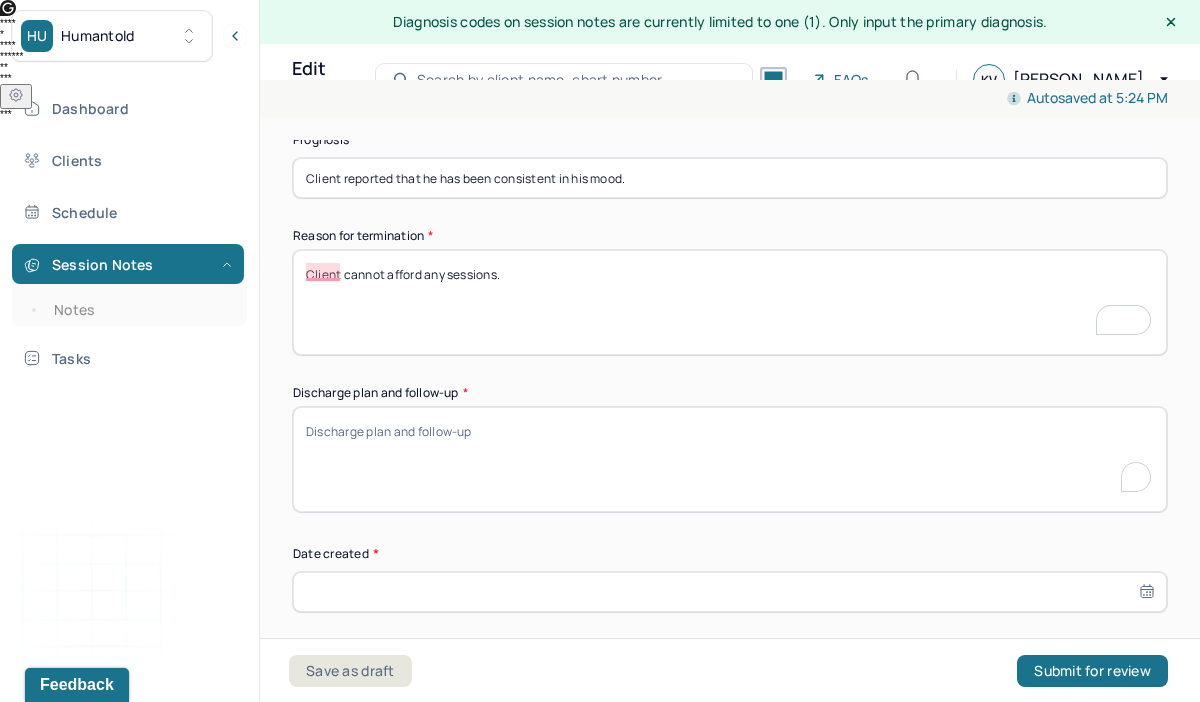 click on "Discharge plan and follow-up *" at bounding box center (730, 459) 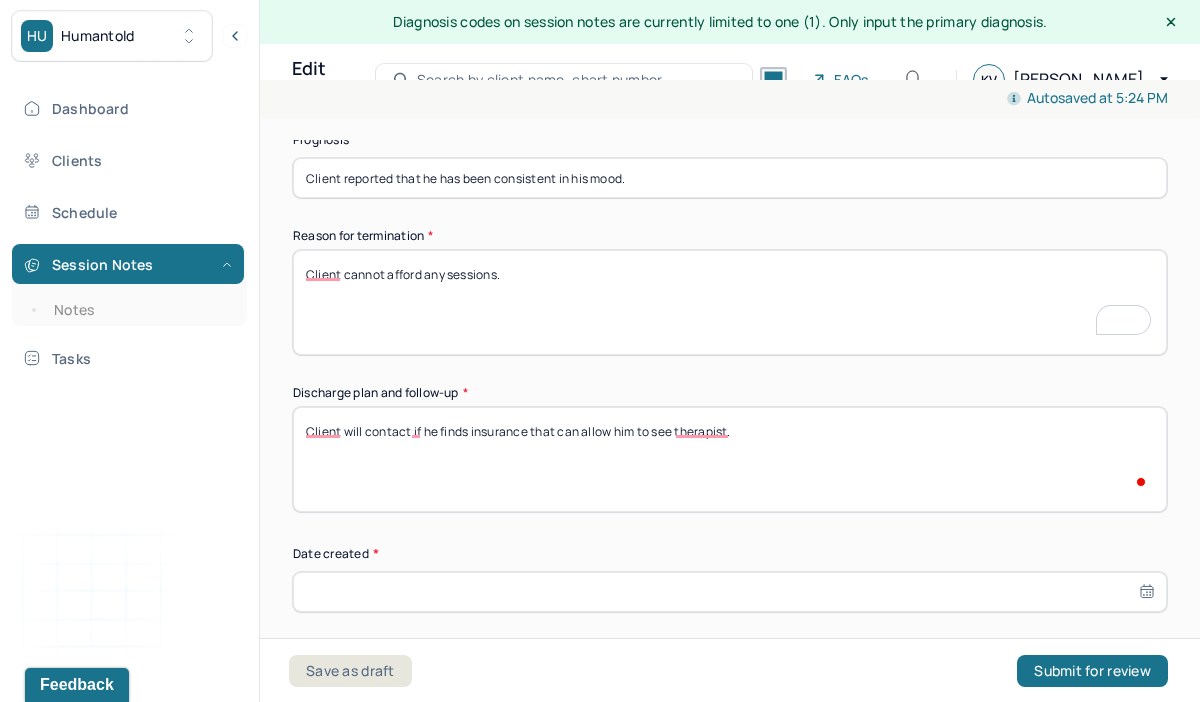 type on "Client will contact if he finds insurance that can allow him to see therapist." 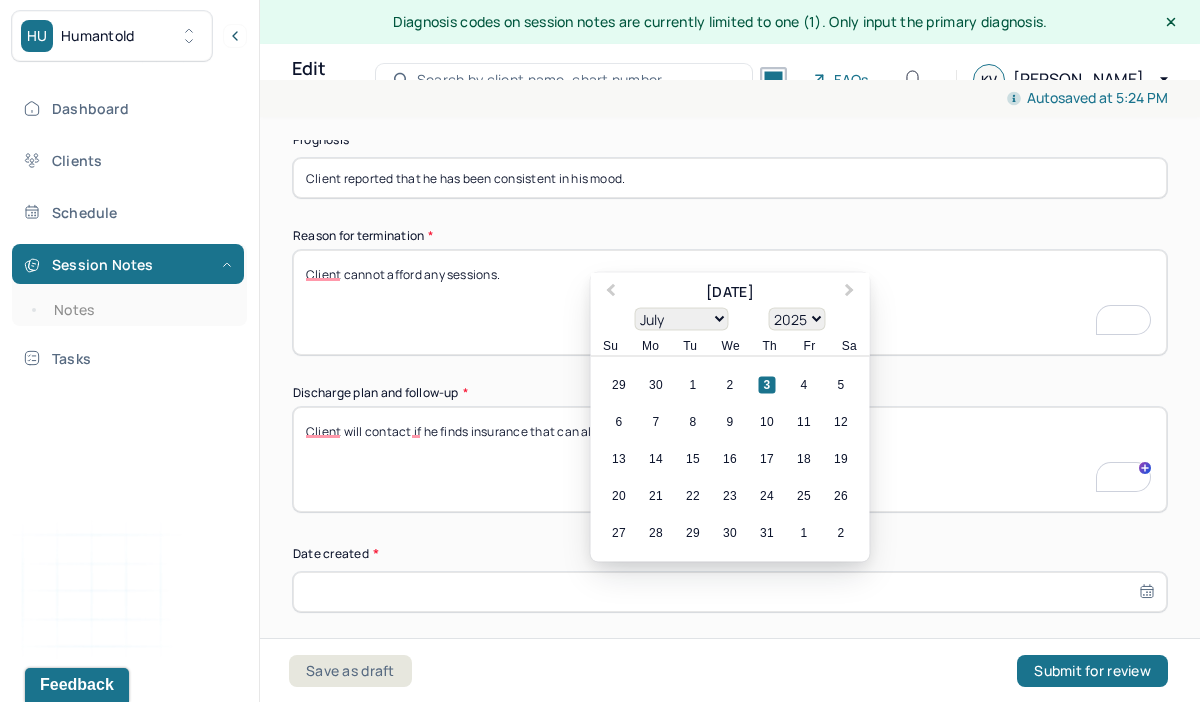 click at bounding box center [730, 592] 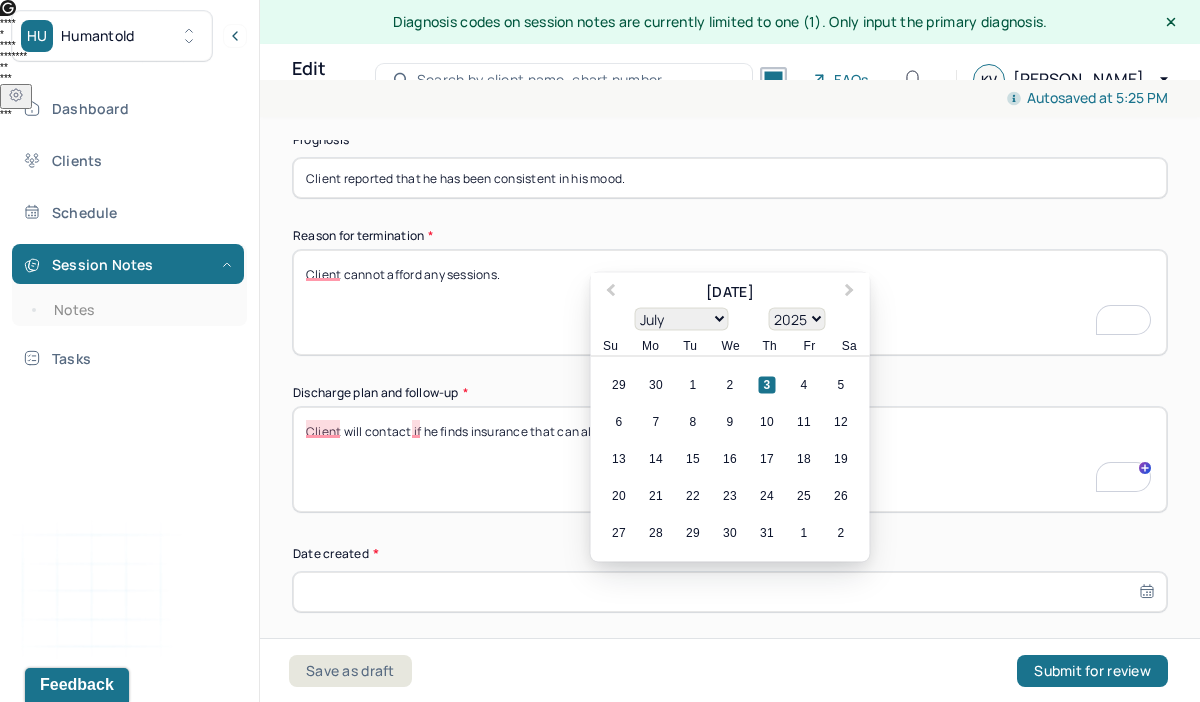 click on "3" at bounding box center (767, 385) 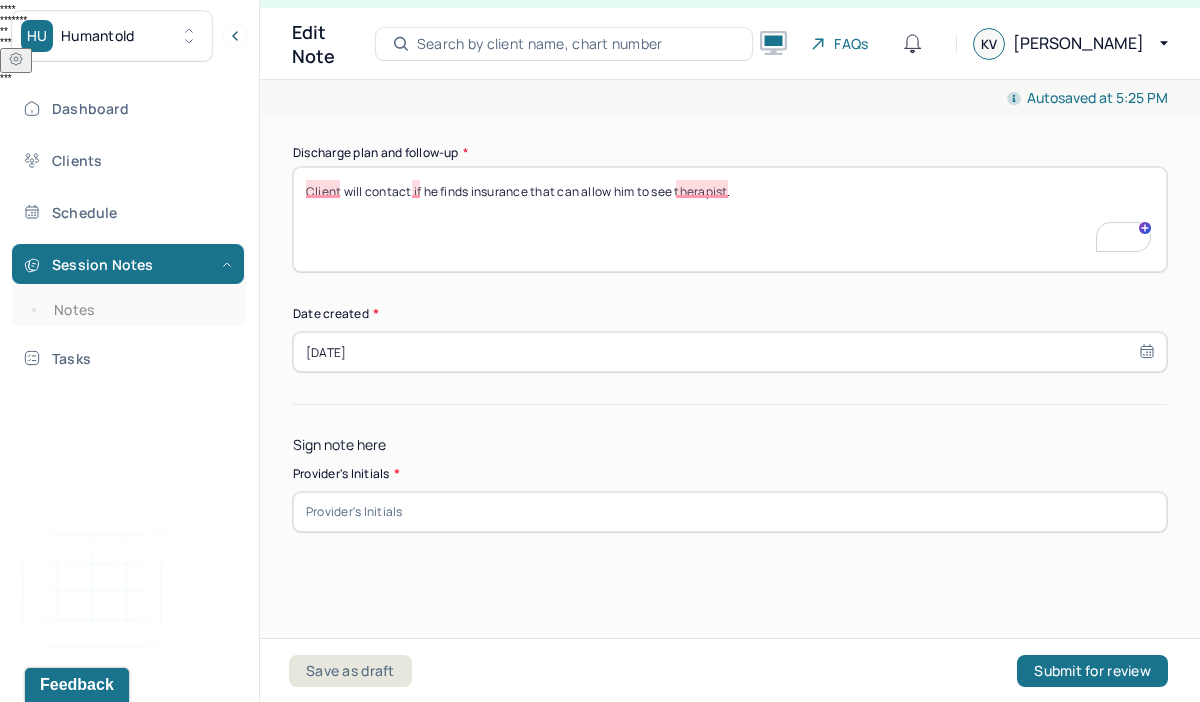 click at bounding box center [730, 512] 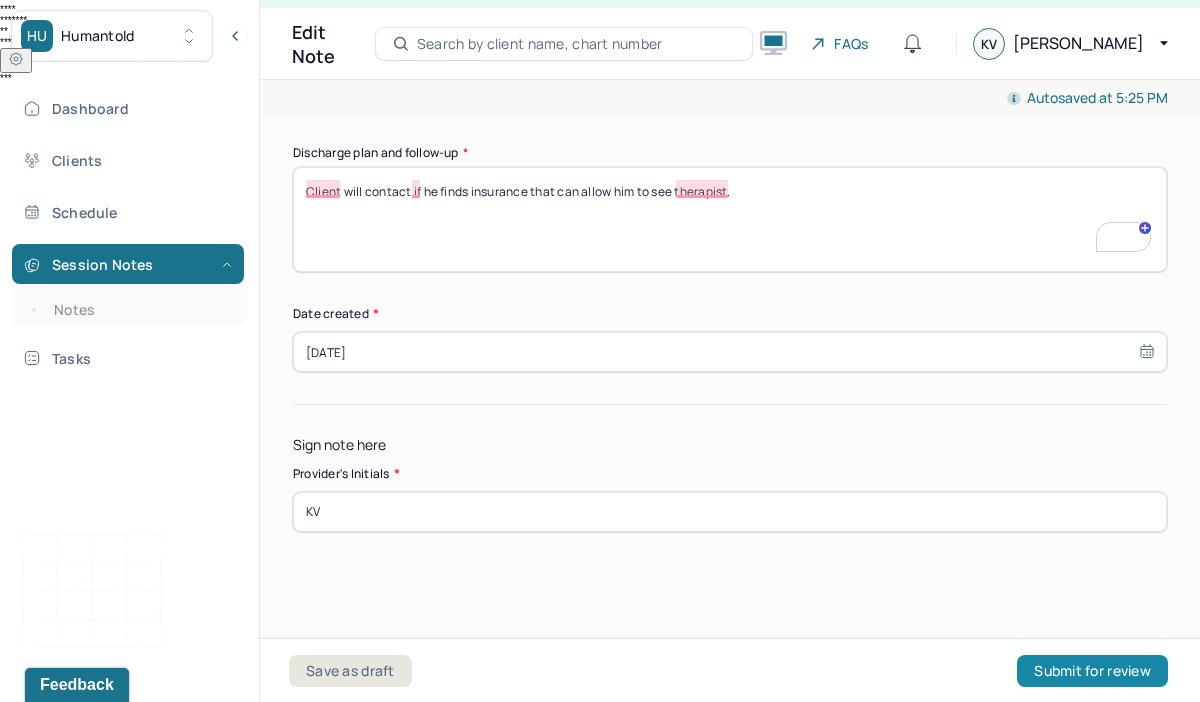 type on "KV" 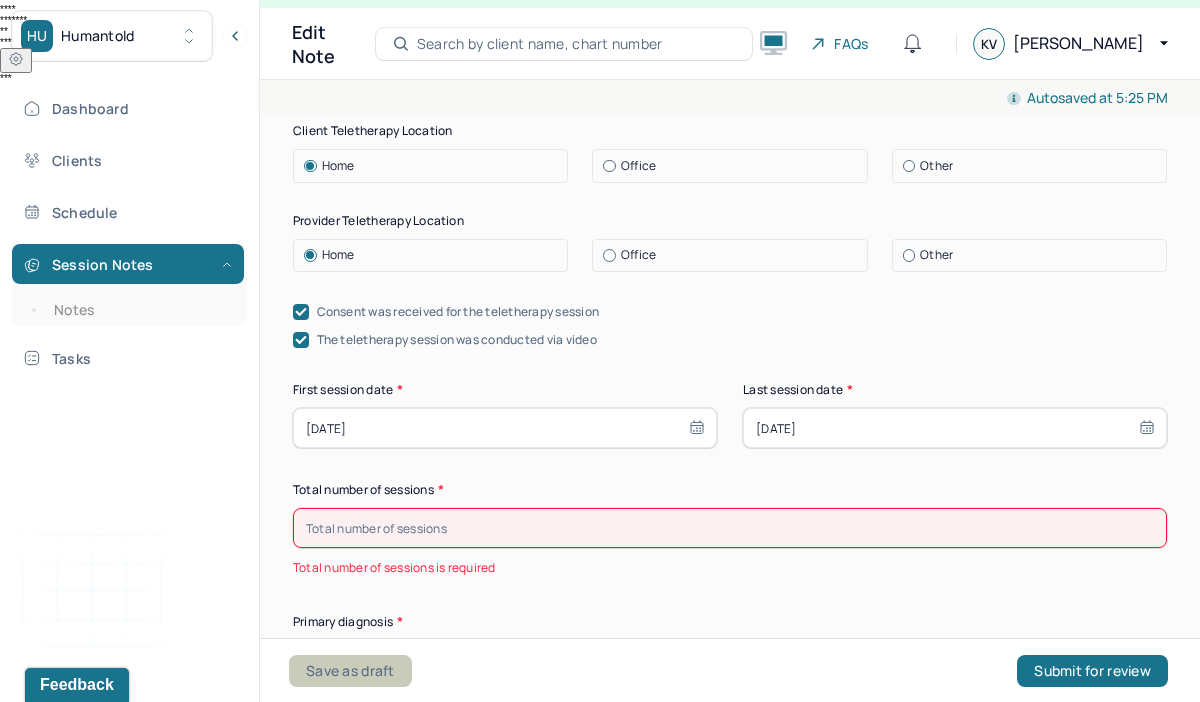 click on "Save as draft" at bounding box center [350, 671] 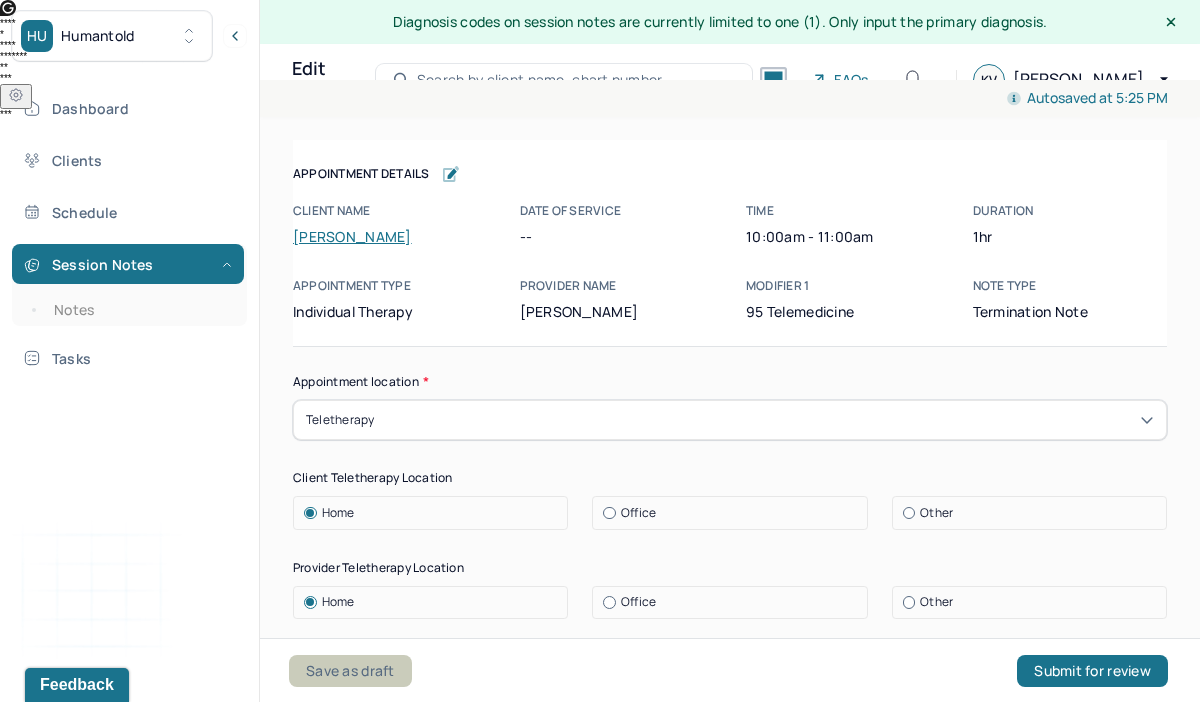 click on "Save as draft" at bounding box center (350, 671) 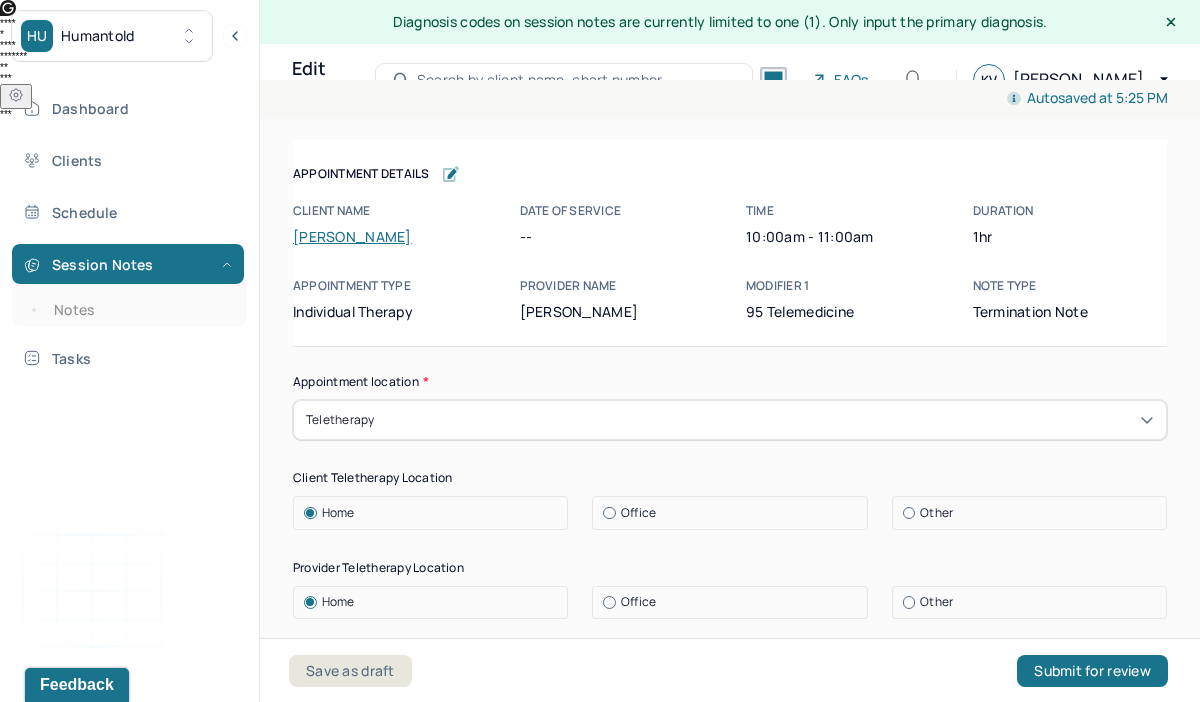 click on "[PERSON_NAME]" at bounding box center [352, 236] 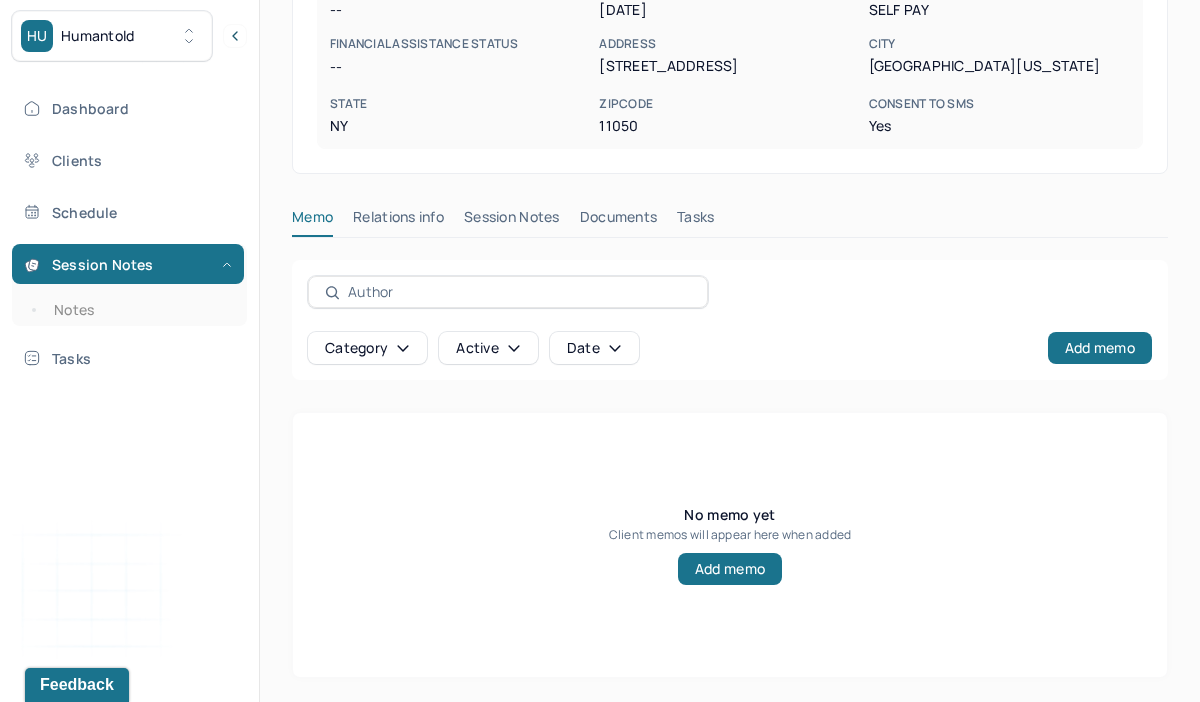click on "[PERSON_NAME] Inactive         -- CLIENT CHART NUMBER GFMY665 PREFERRED NAME -- SEX [DEMOGRAPHIC_DATA] AGE [DEMOGRAPHIC_DATA]  yrs DATE OF BIRTH [DEMOGRAPHIC_DATA]  CONTACT [PHONE_NUMBER] EMAIL [EMAIL_ADDRESS][DOMAIN_NAME] PROVIDER [PERSON_NAME] LMHC-A DIAGNOSIS -- DIAGNOSIS CODE -- LAST SESSION [DATE] insurance provider Self Pay FINANCIAL ASSISTANCE STATUS -- Address [STREET_ADDRESS][US_STATE][US_STATE] Consent to Sms Yes   Memo     Relations info     Session Notes     Documents     Tasks     Category     active     Date     Add memo   No memo yet Client memos will appear here when added   Add memo" at bounding box center (730, 181) 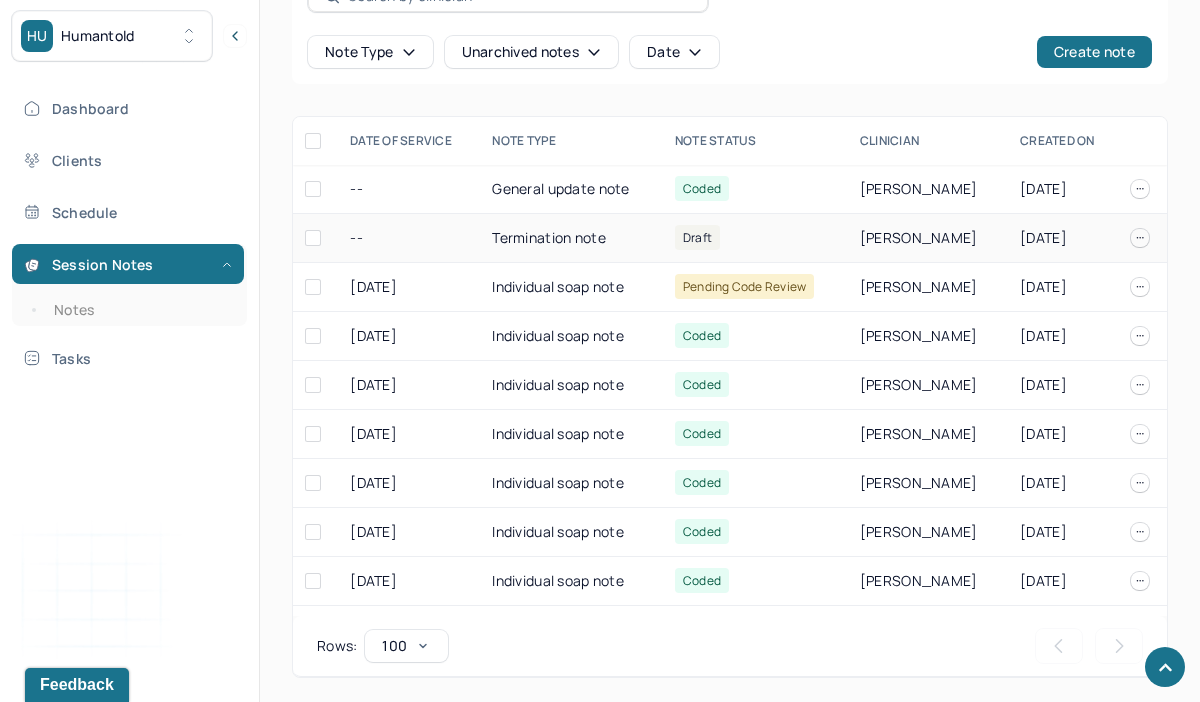 click on "Termination note" at bounding box center (571, 238) 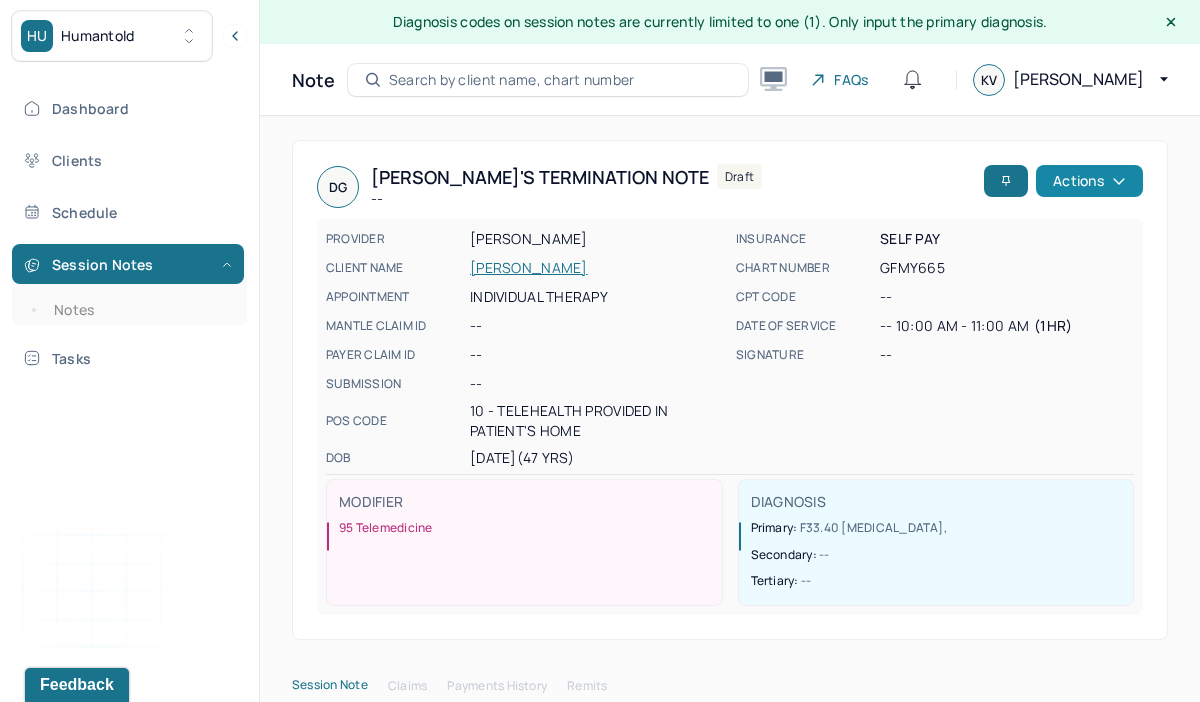 click on "Actions" at bounding box center [1089, 181] 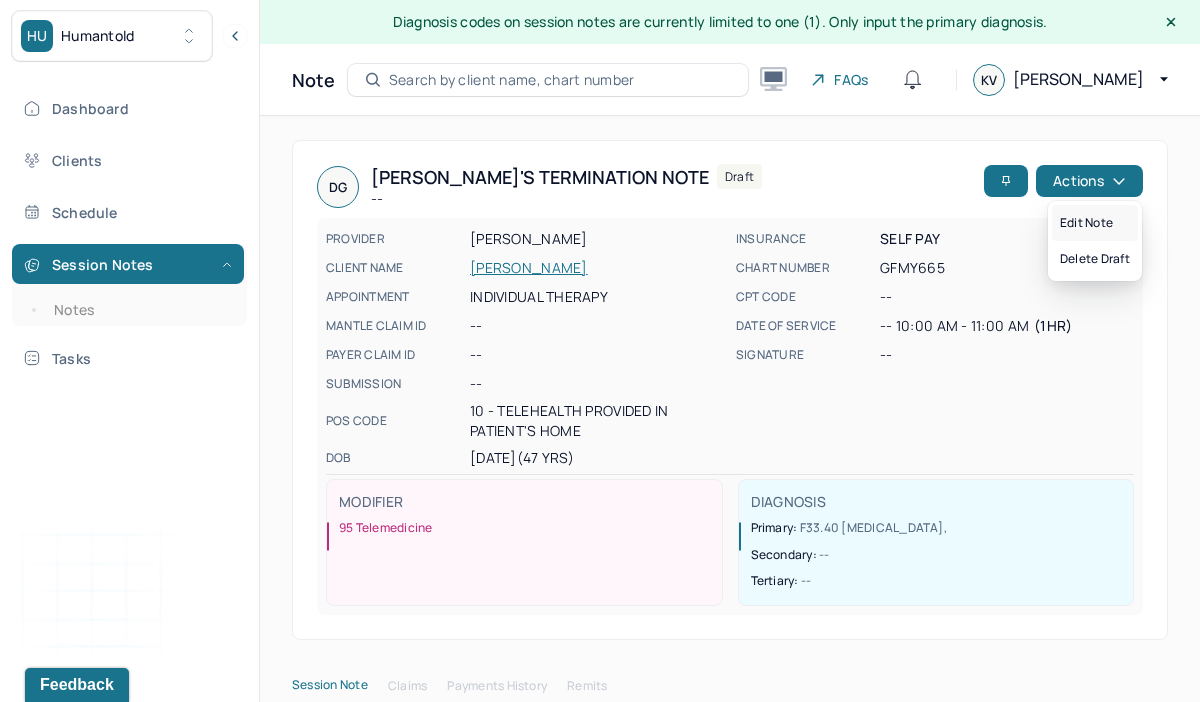 click on "Edit note" at bounding box center (1095, 223) 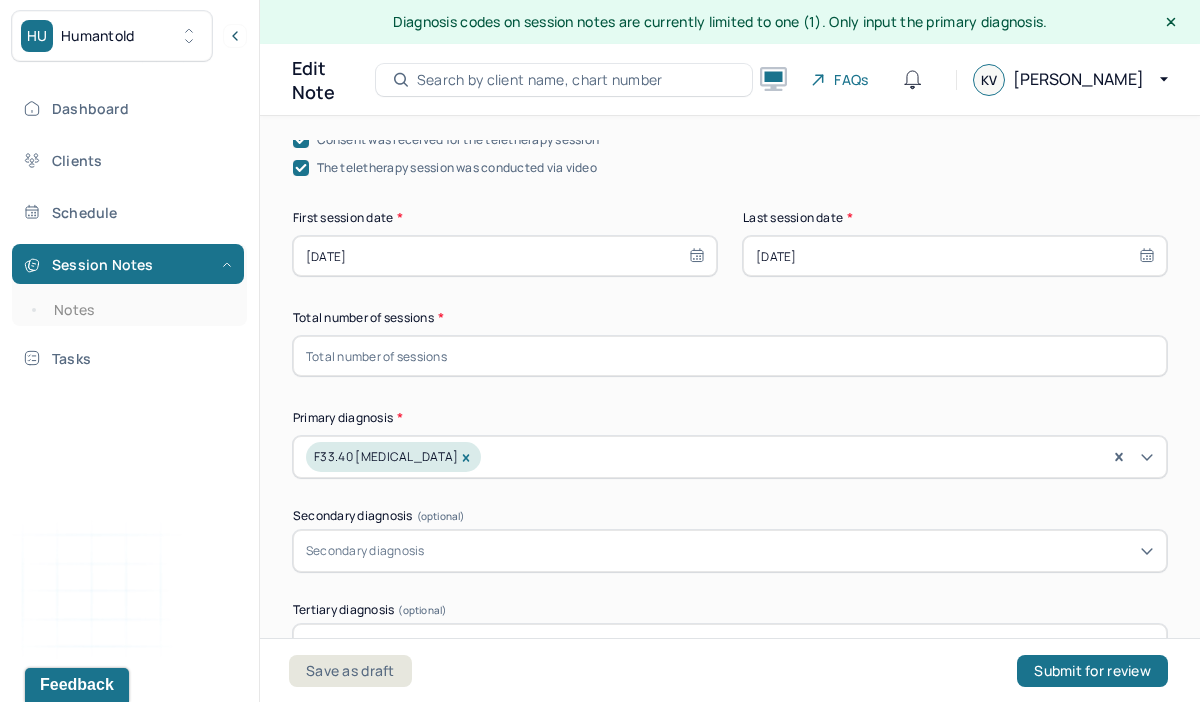 click at bounding box center [730, 356] 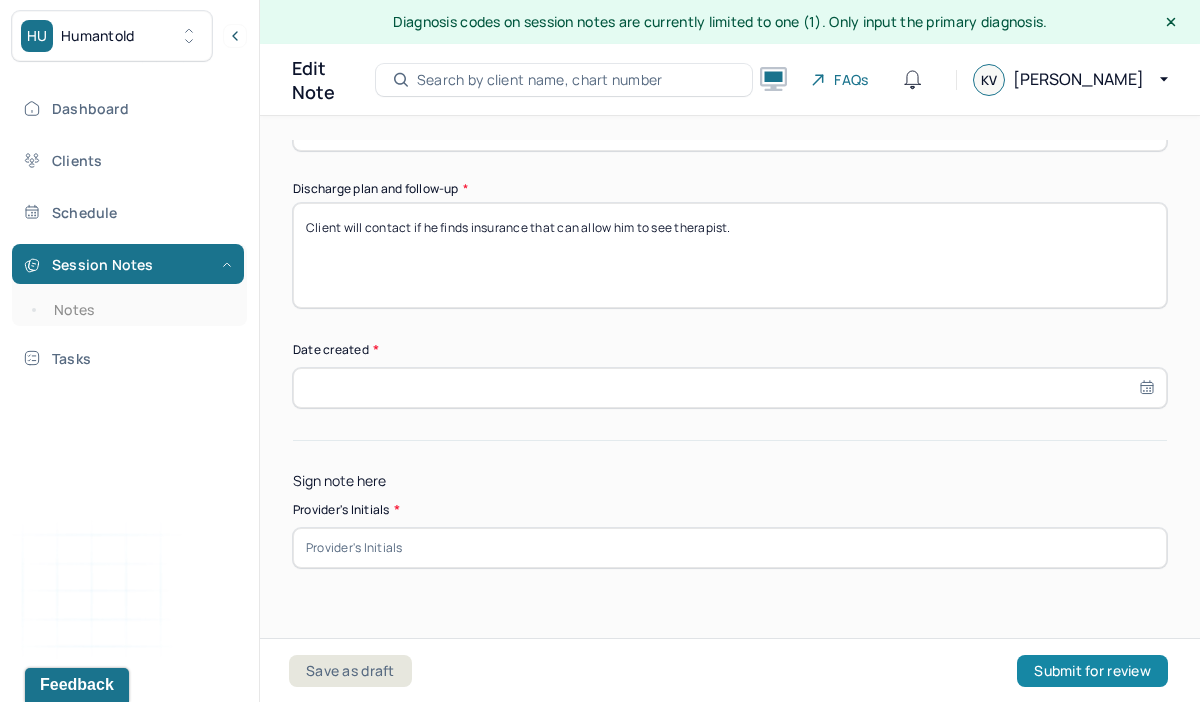 type on "22" 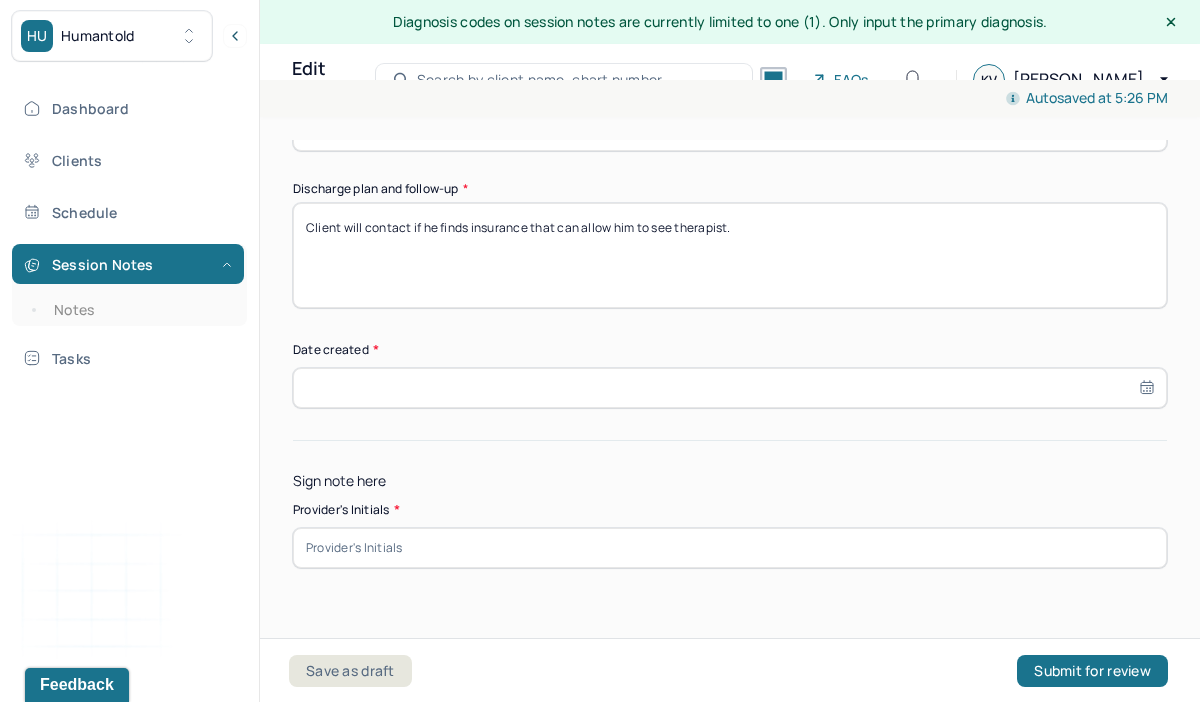 click at bounding box center (730, 548) 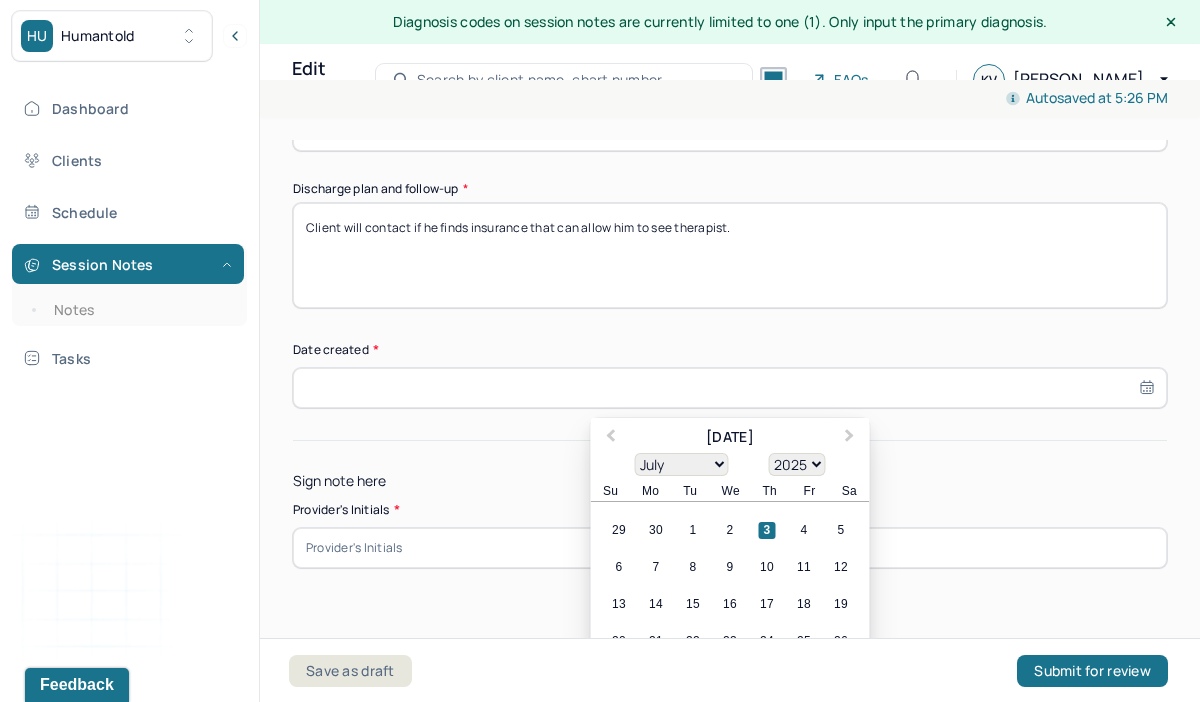 click at bounding box center [730, 388] 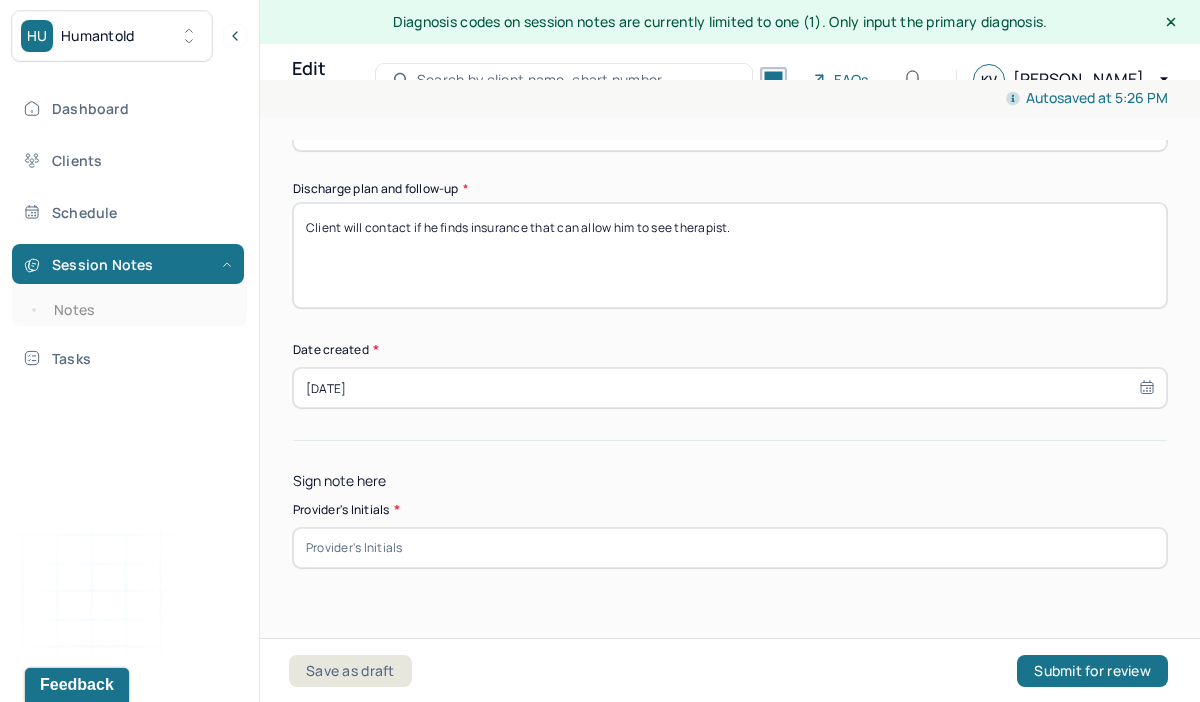 click on "[DATE]" at bounding box center [730, 388] 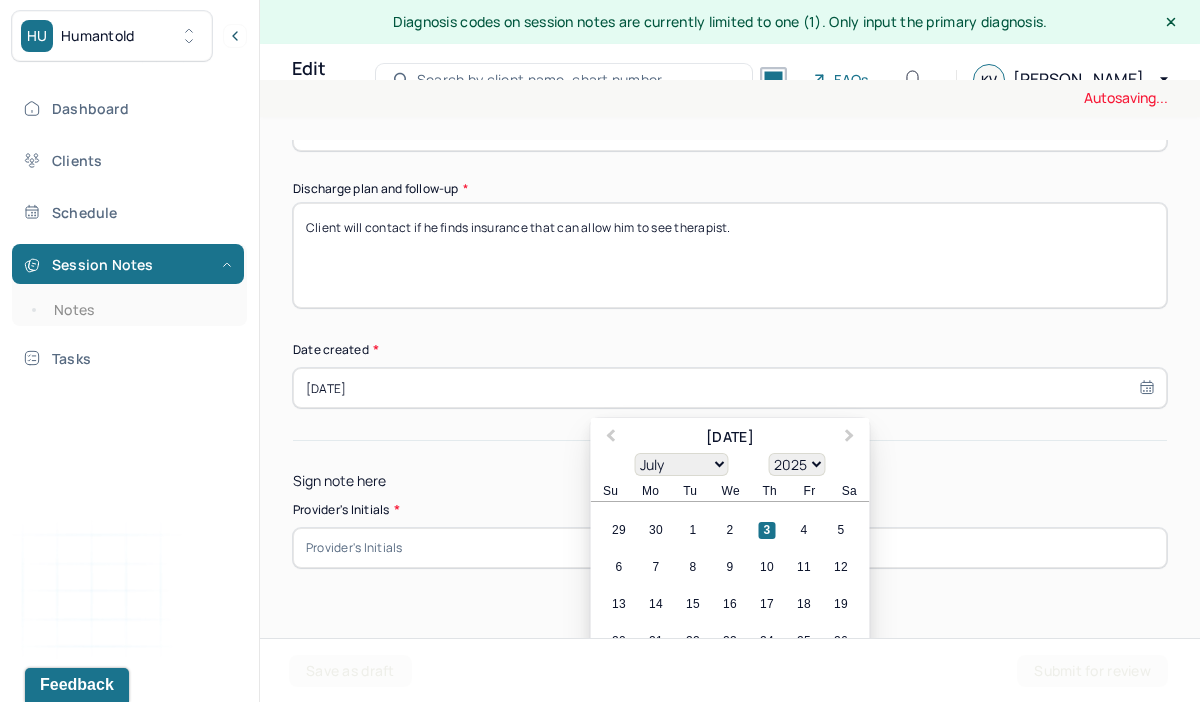 click at bounding box center [730, 548] 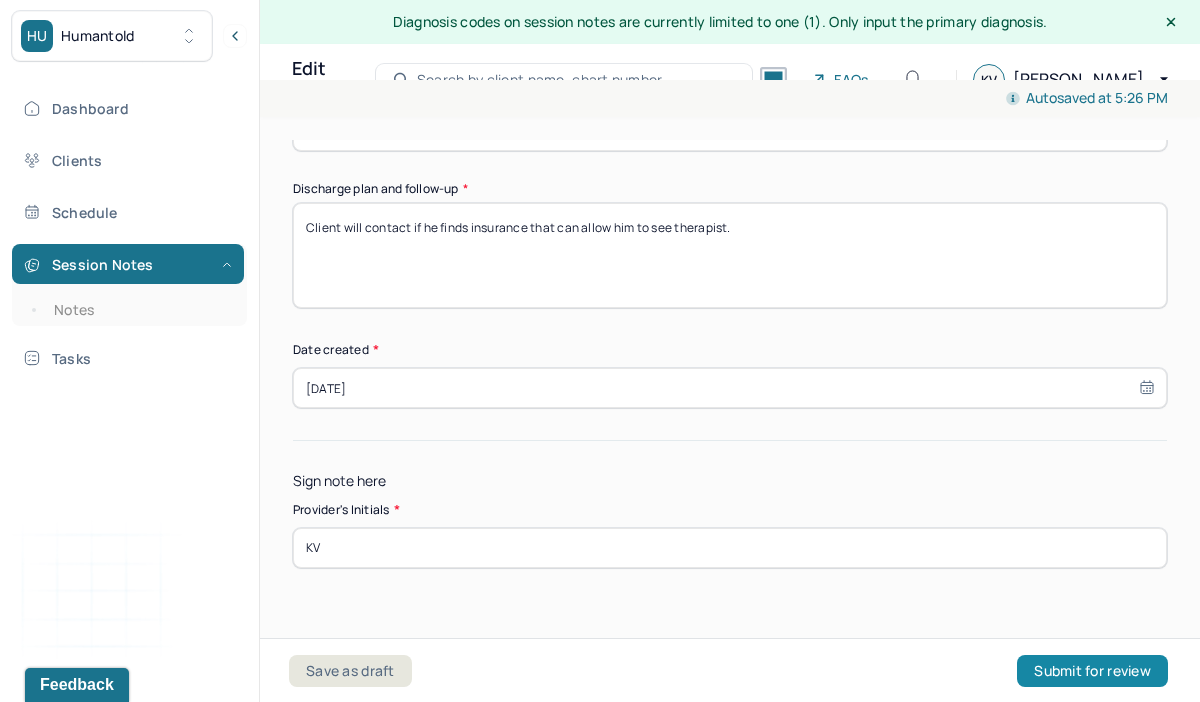 type on "KV" 